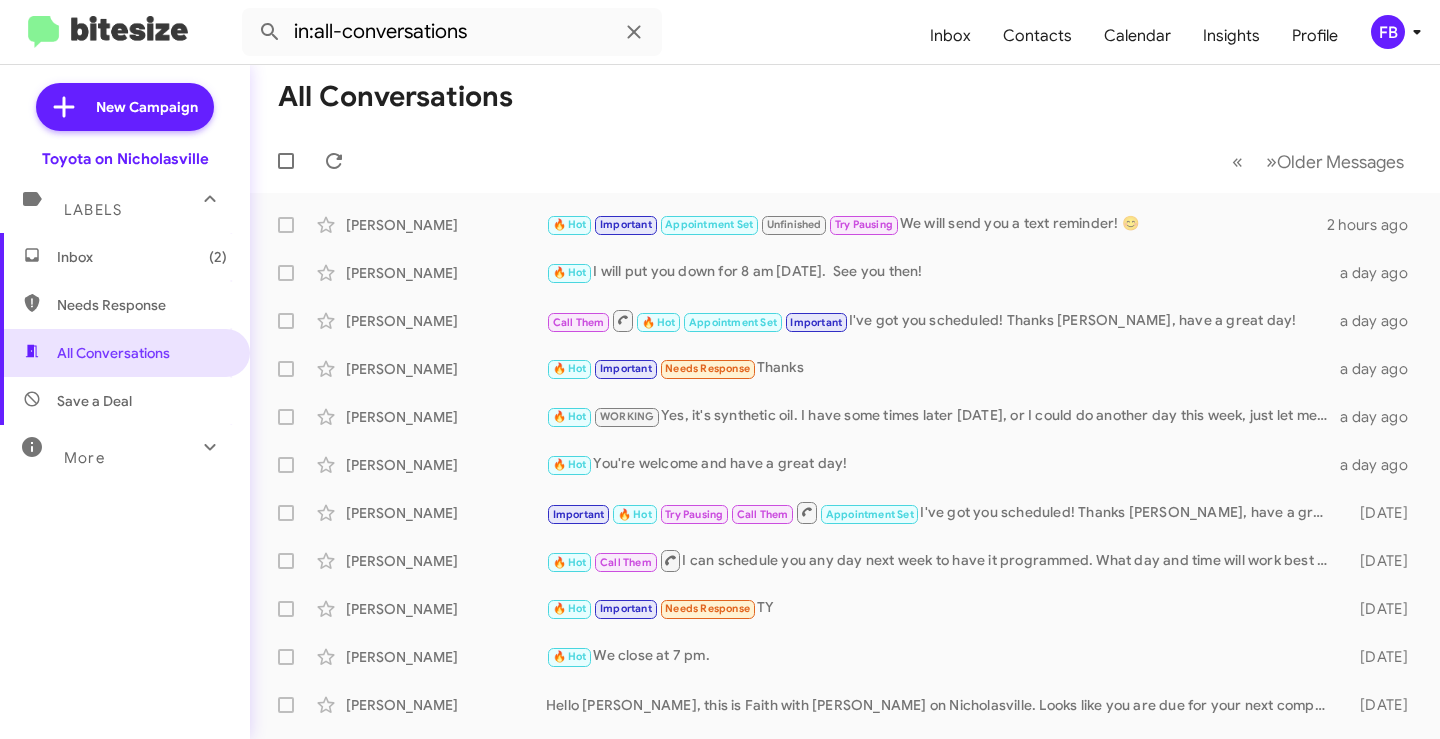 scroll, scrollTop: 0, scrollLeft: 0, axis: both 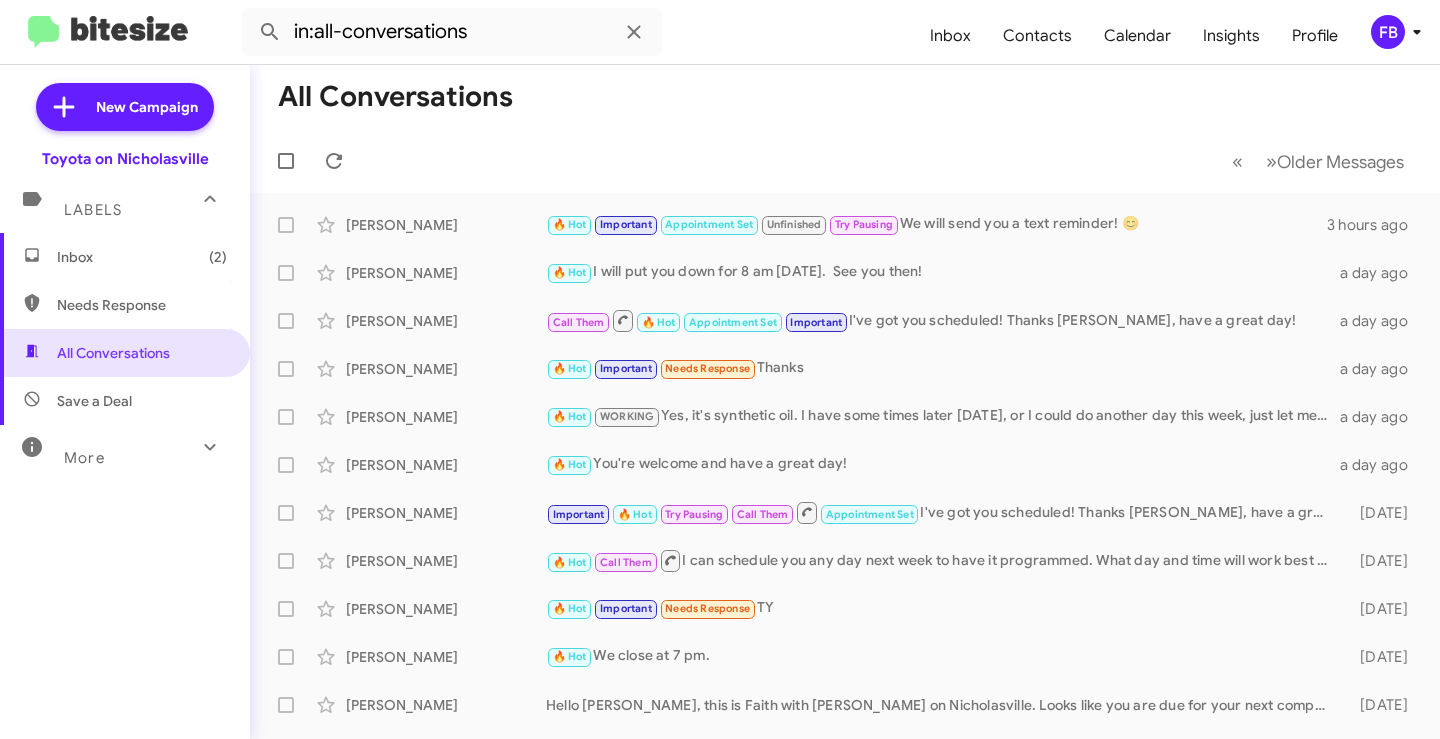 drag, startPoint x: 116, startPoint y: 253, endPoint x: 146, endPoint y: 254, distance: 30.016663 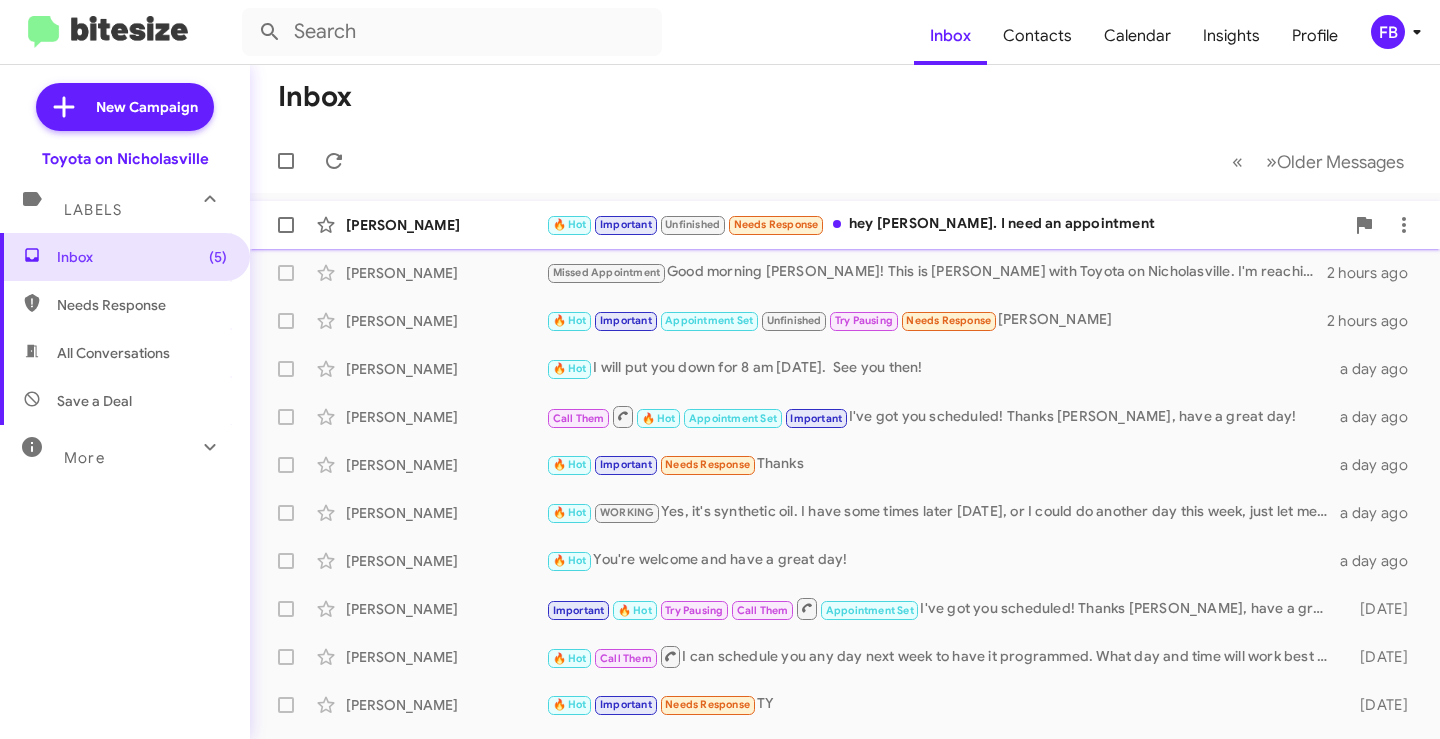 click on "🔥 Hot   Important   Unfinished   Needs Response   hey [PERSON_NAME]. I need an appointment" 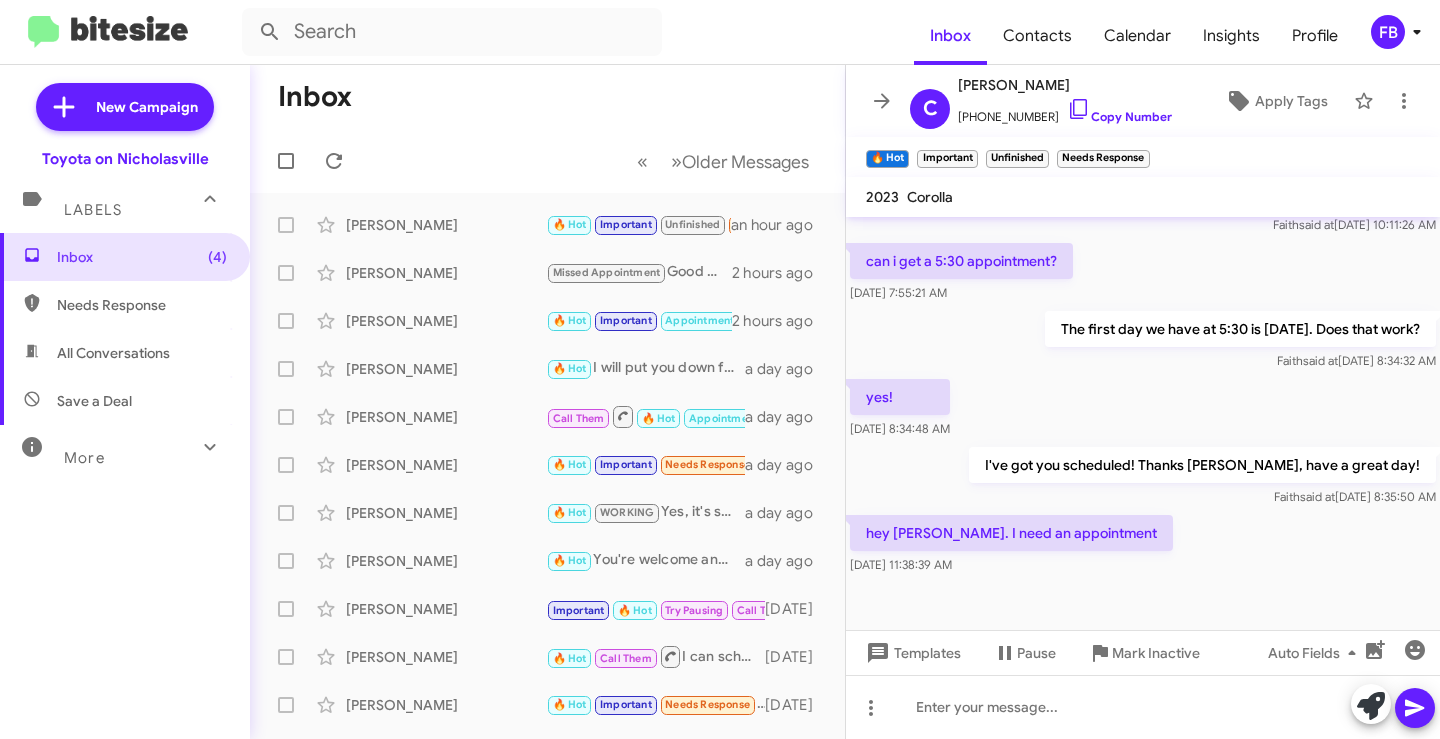 scroll, scrollTop: 1307, scrollLeft: 0, axis: vertical 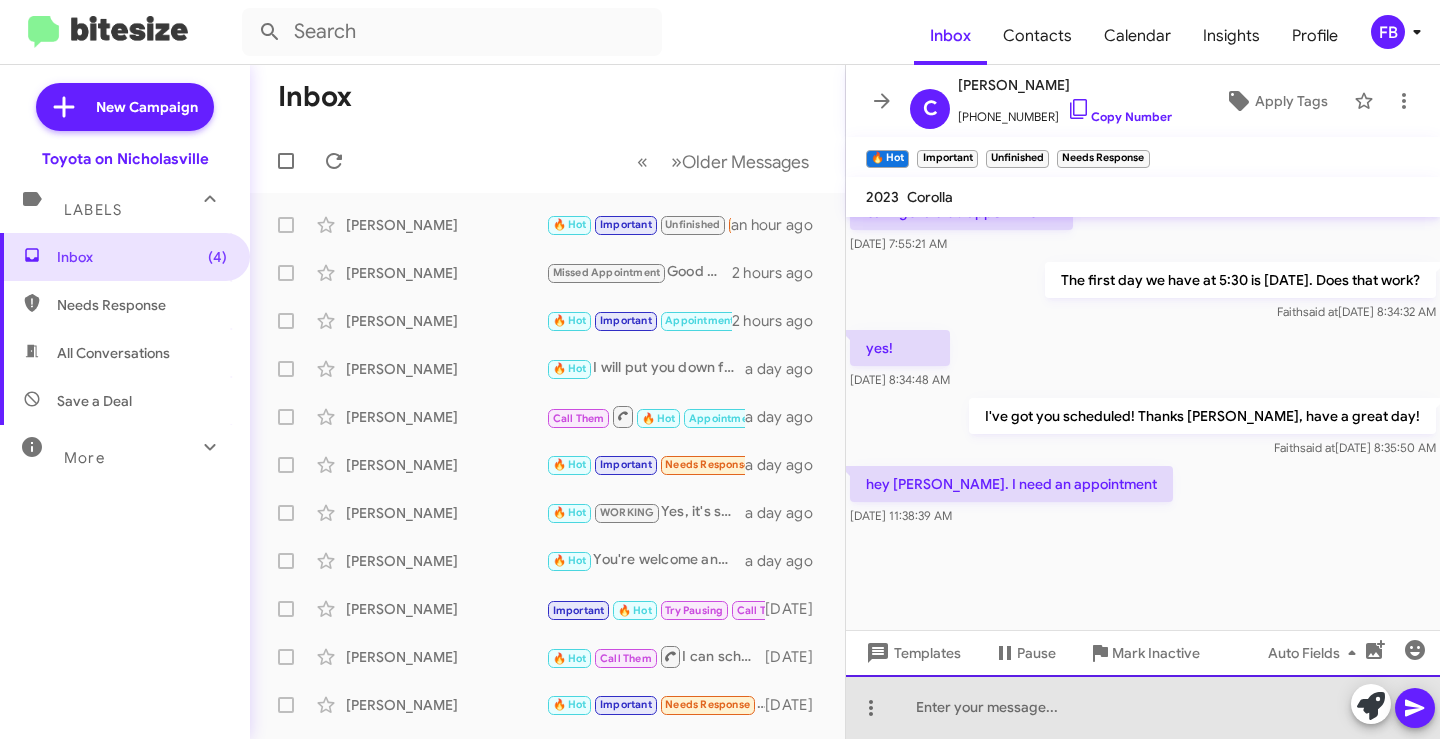 click 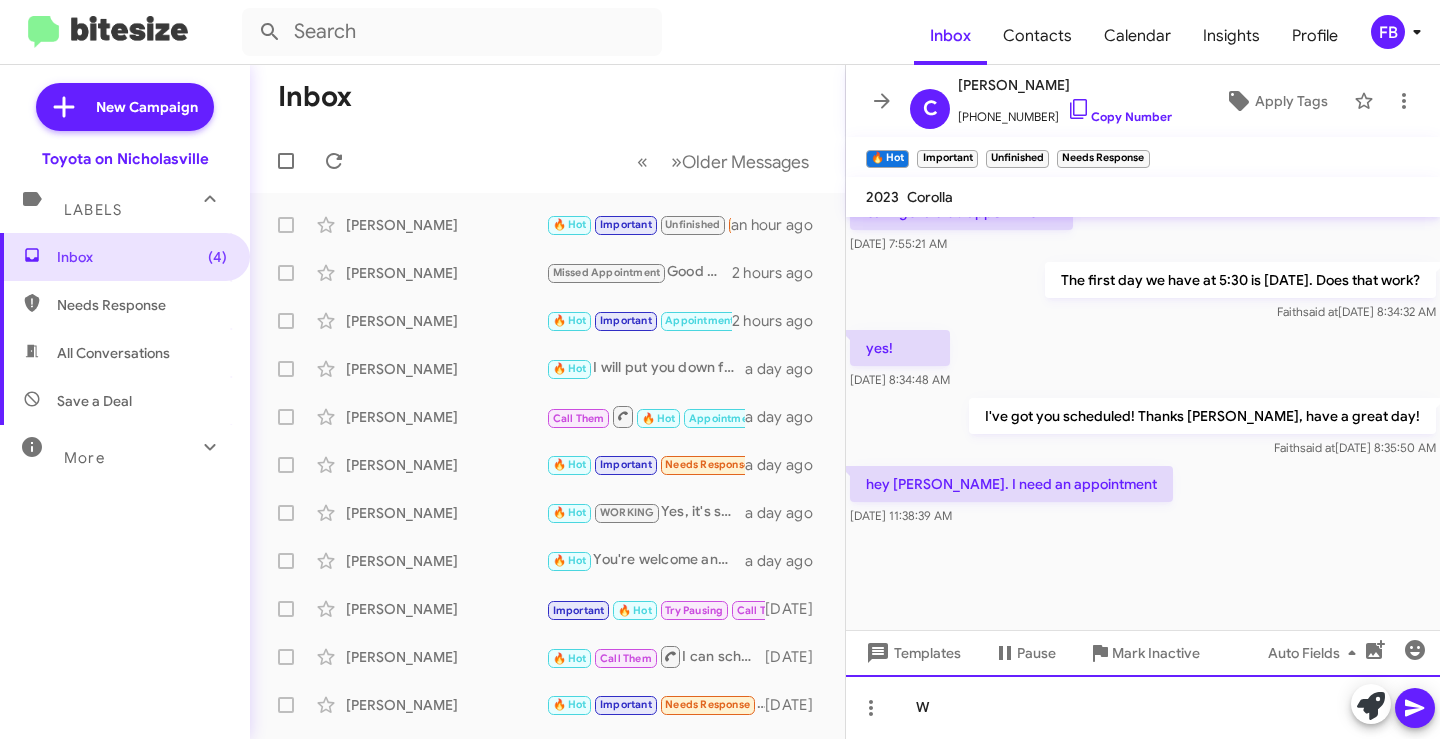 type 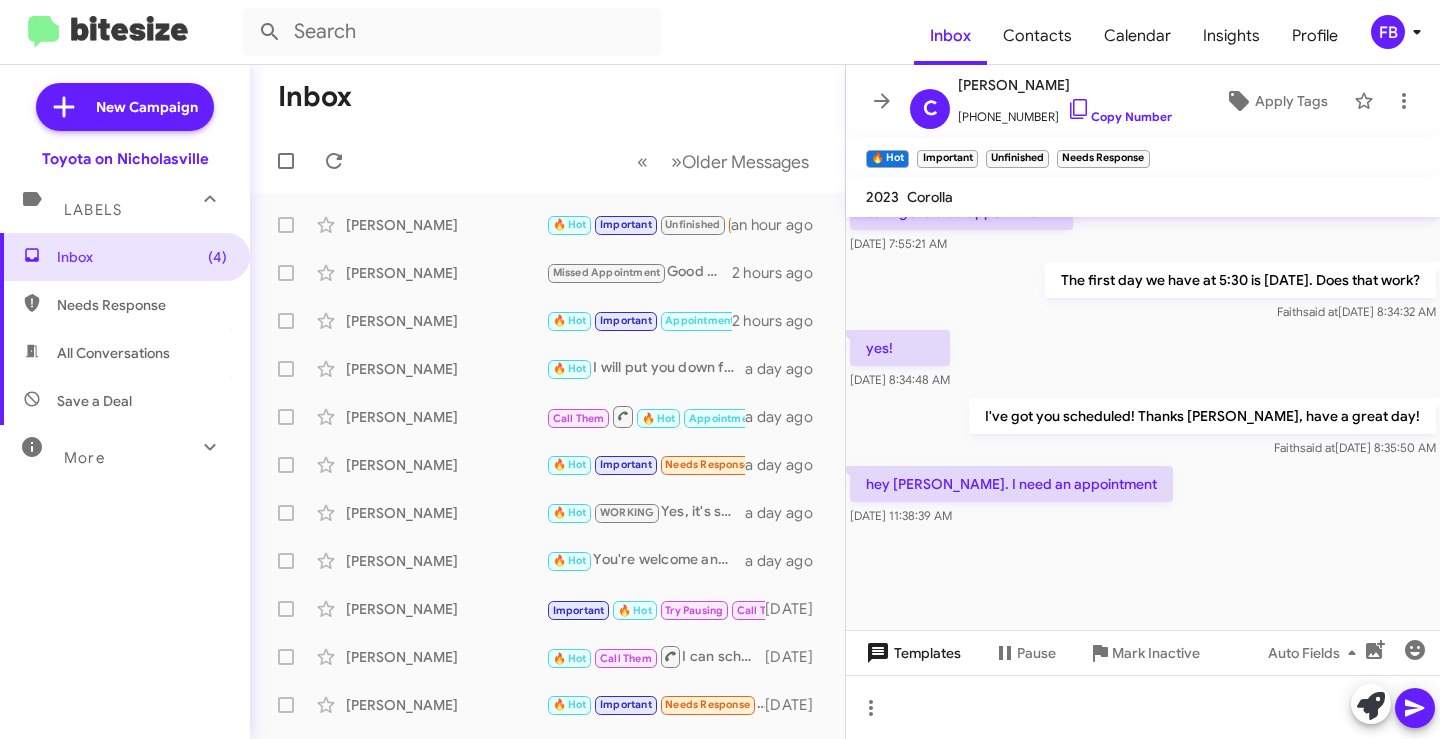 click on "Templates" 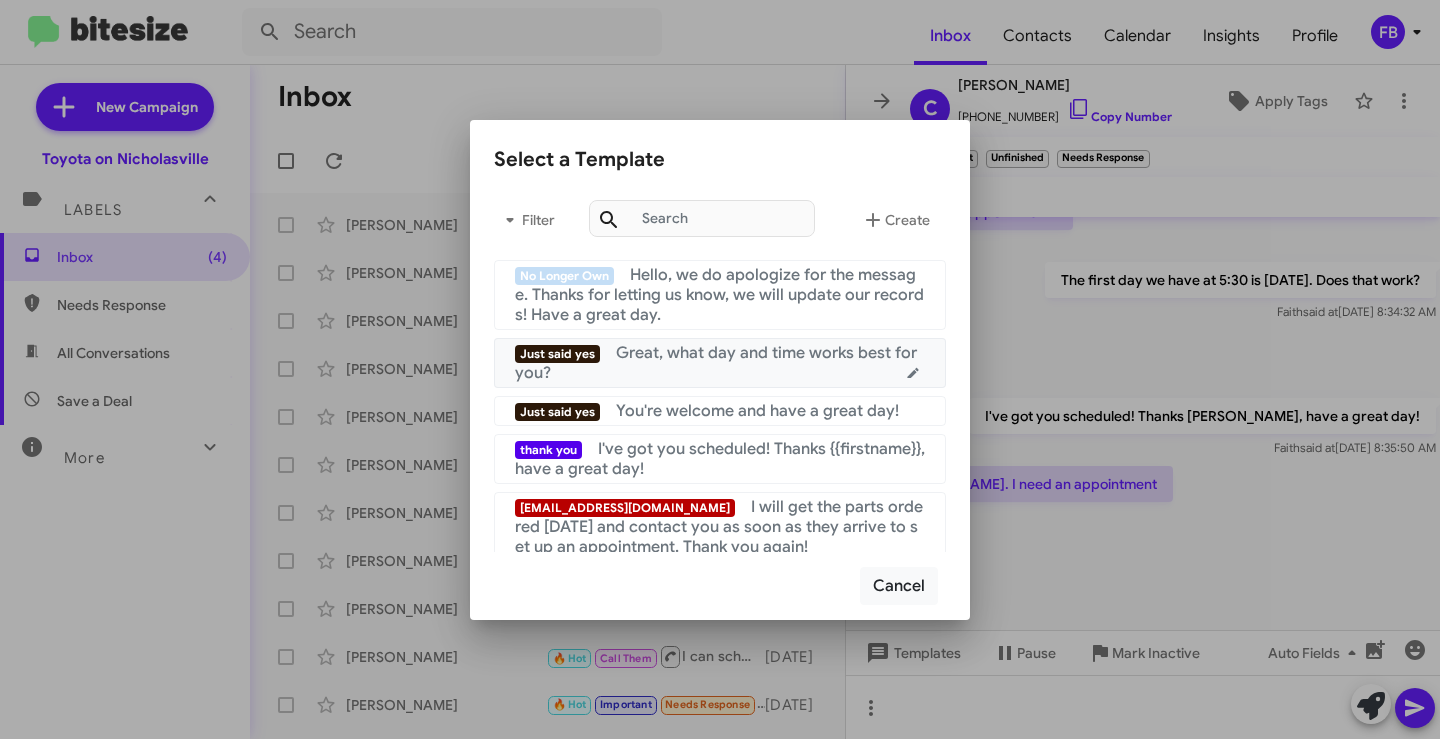 click on "Great, what day and time works best for you?" at bounding box center [716, 363] 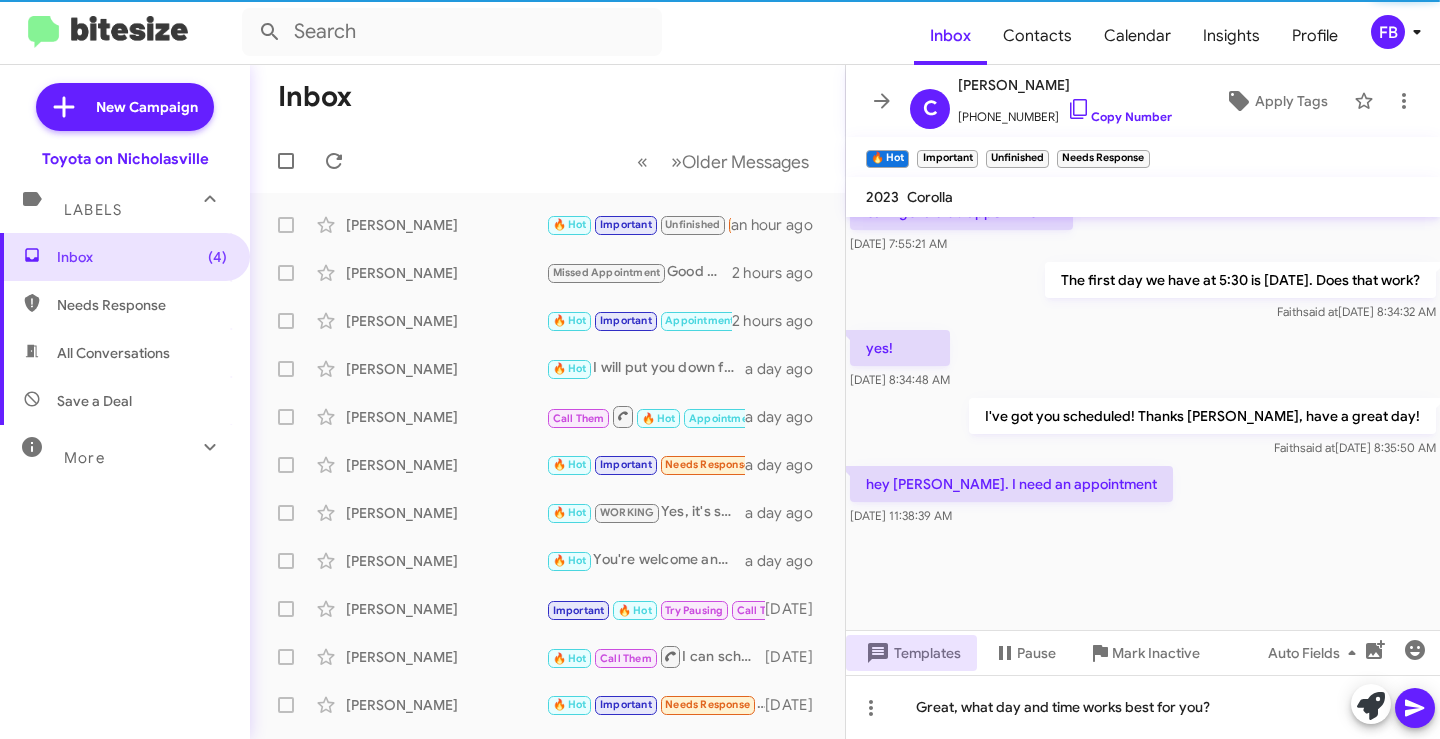 click 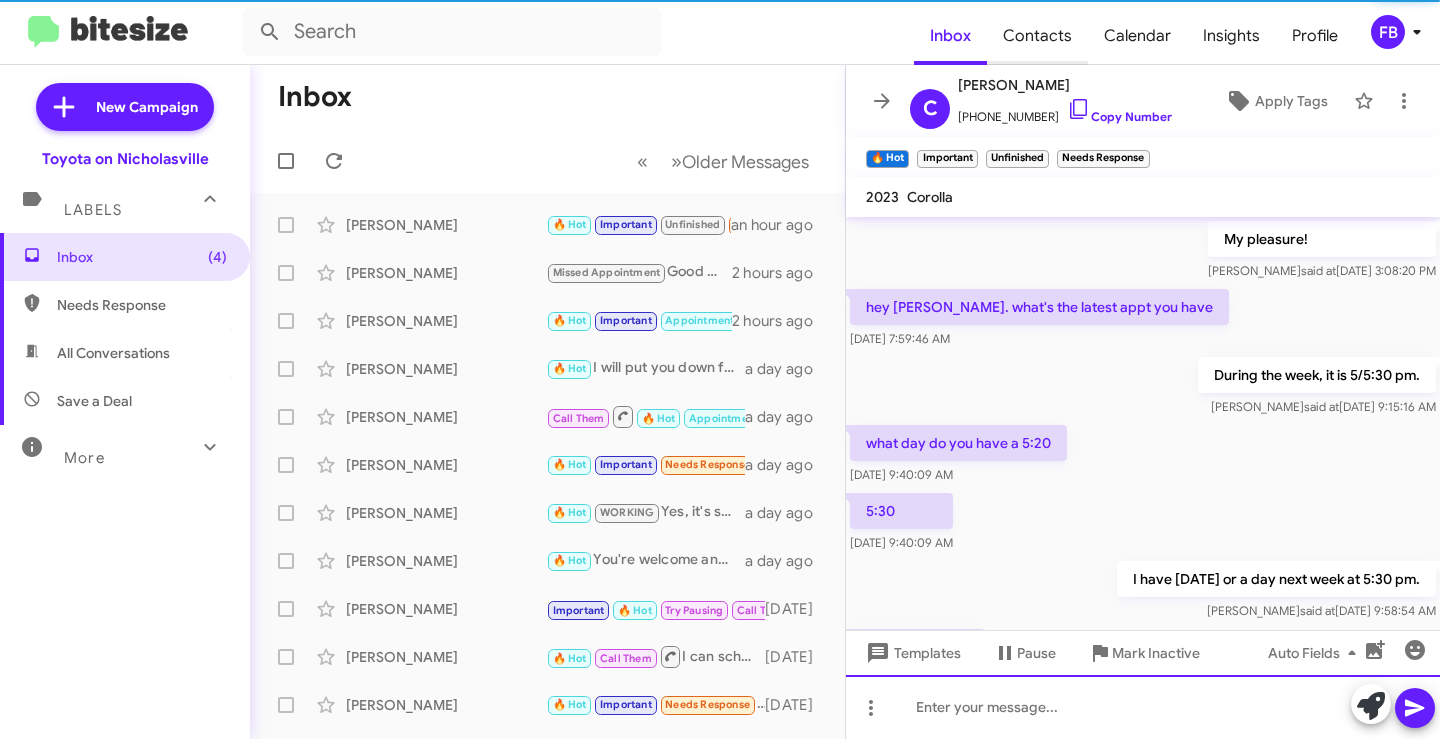 scroll, scrollTop: 100, scrollLeft: 0, axis: vertical 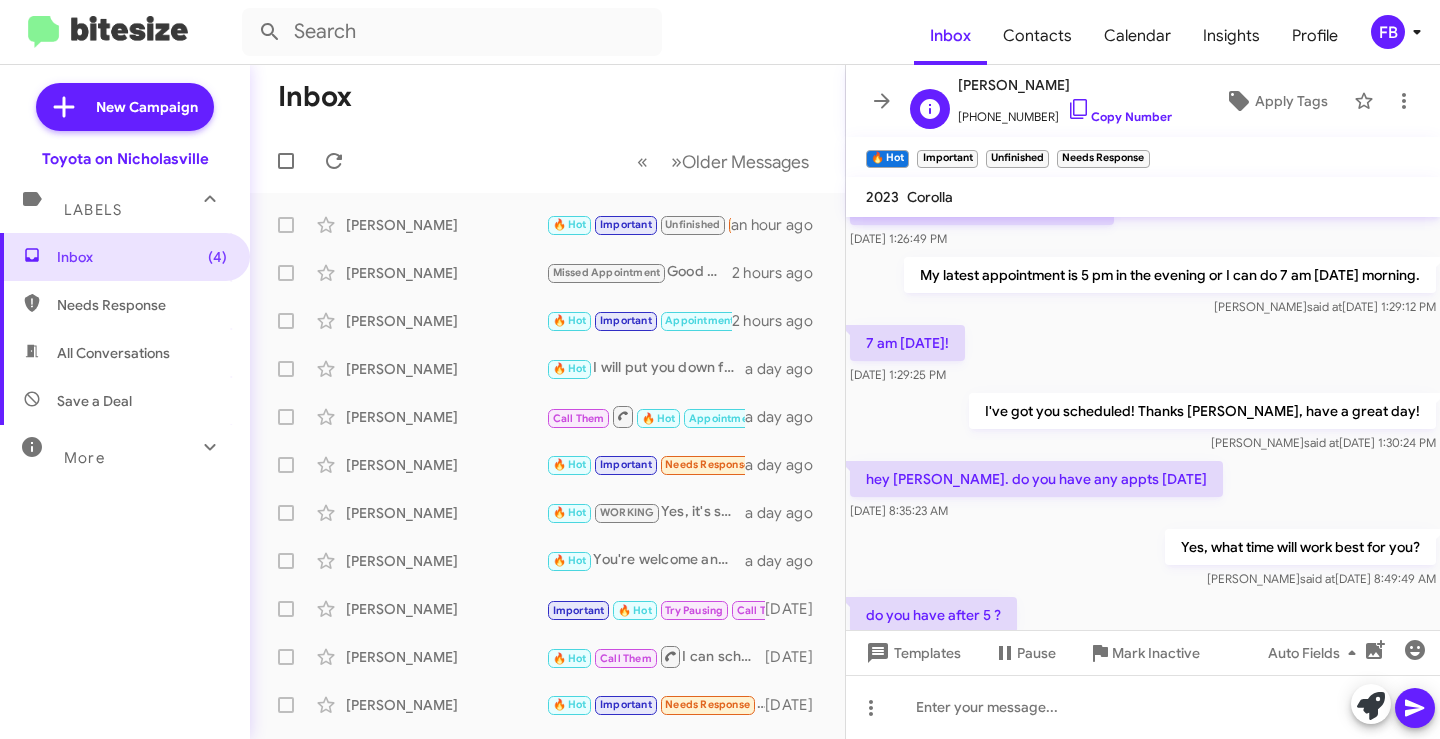 click on "[PHONE_NUMBER]   Copy Number" 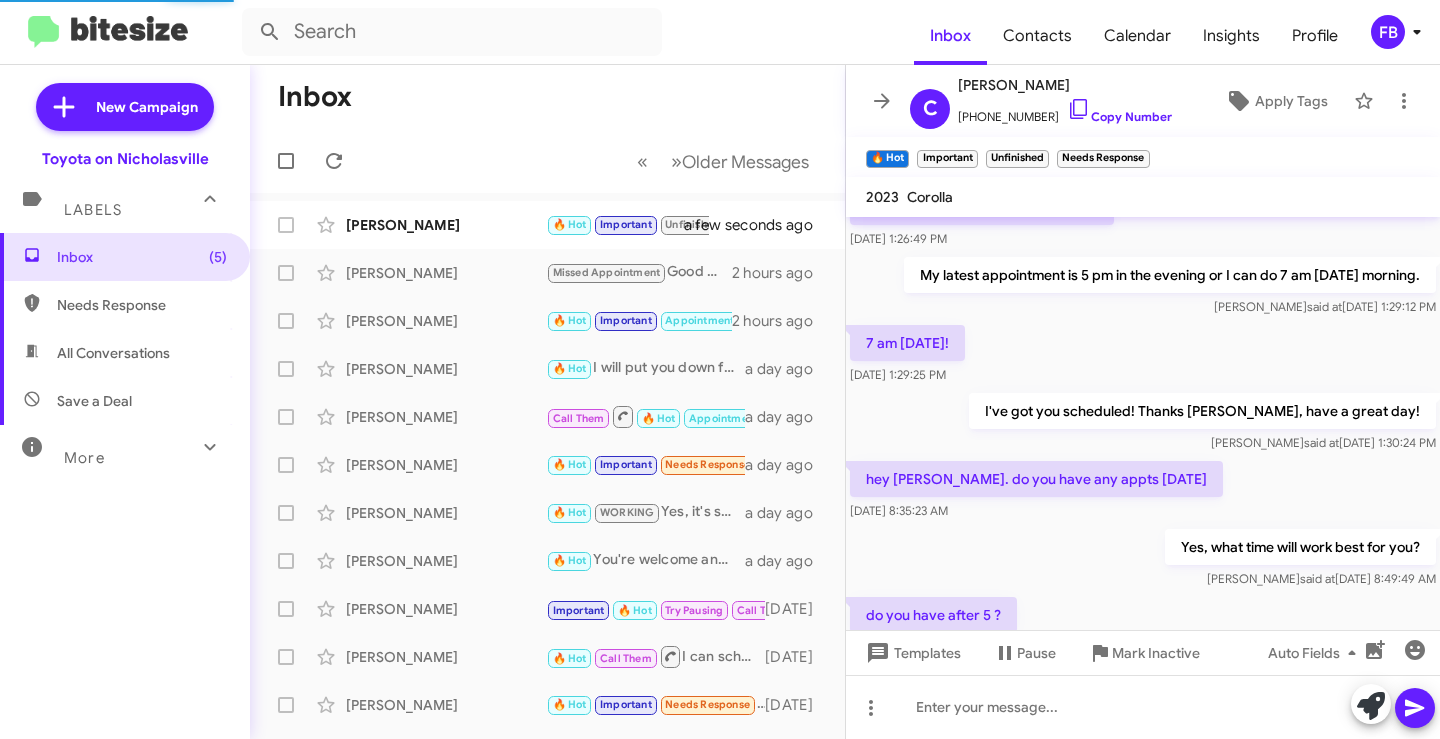 scroll, scrollTop: 1307, scrollLeft: 0, axis: vertical 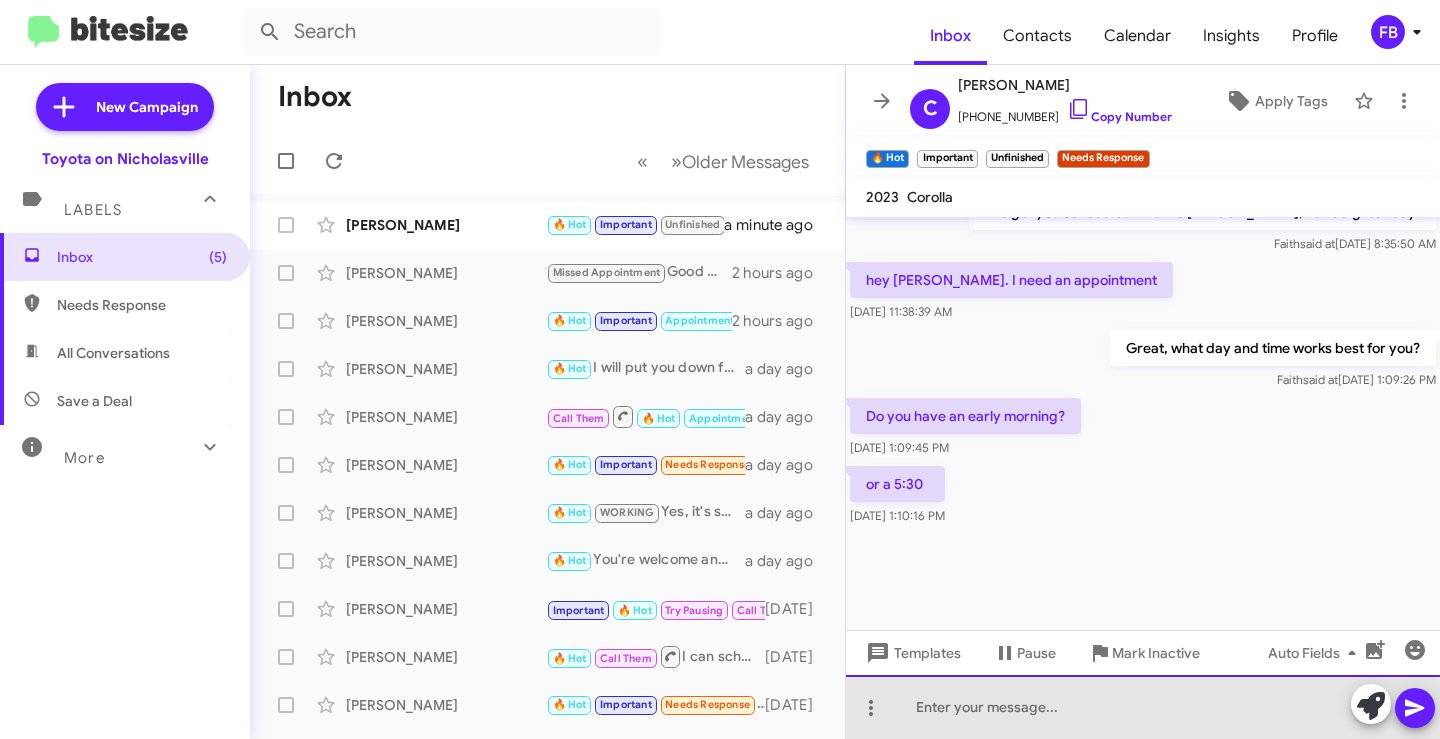 click 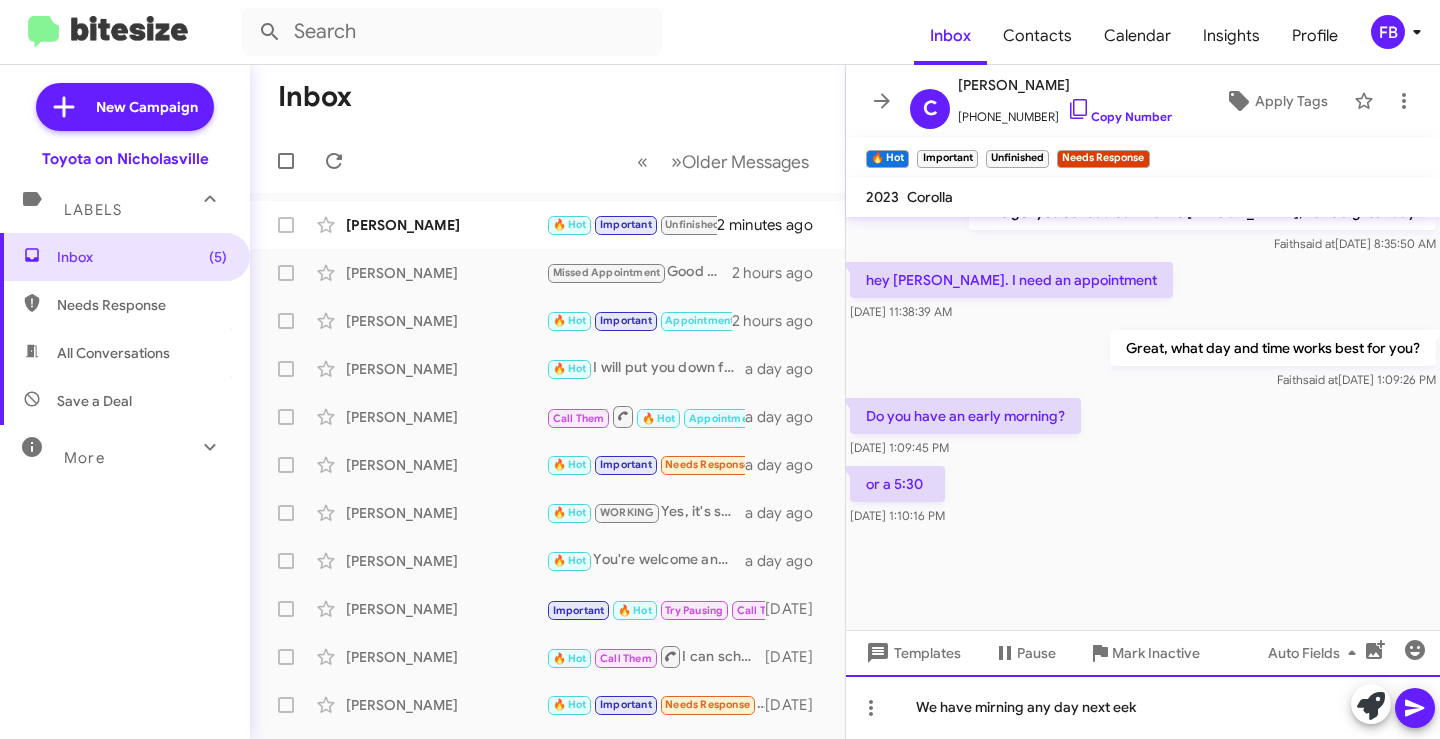 click on "We have mirning any day next eek" 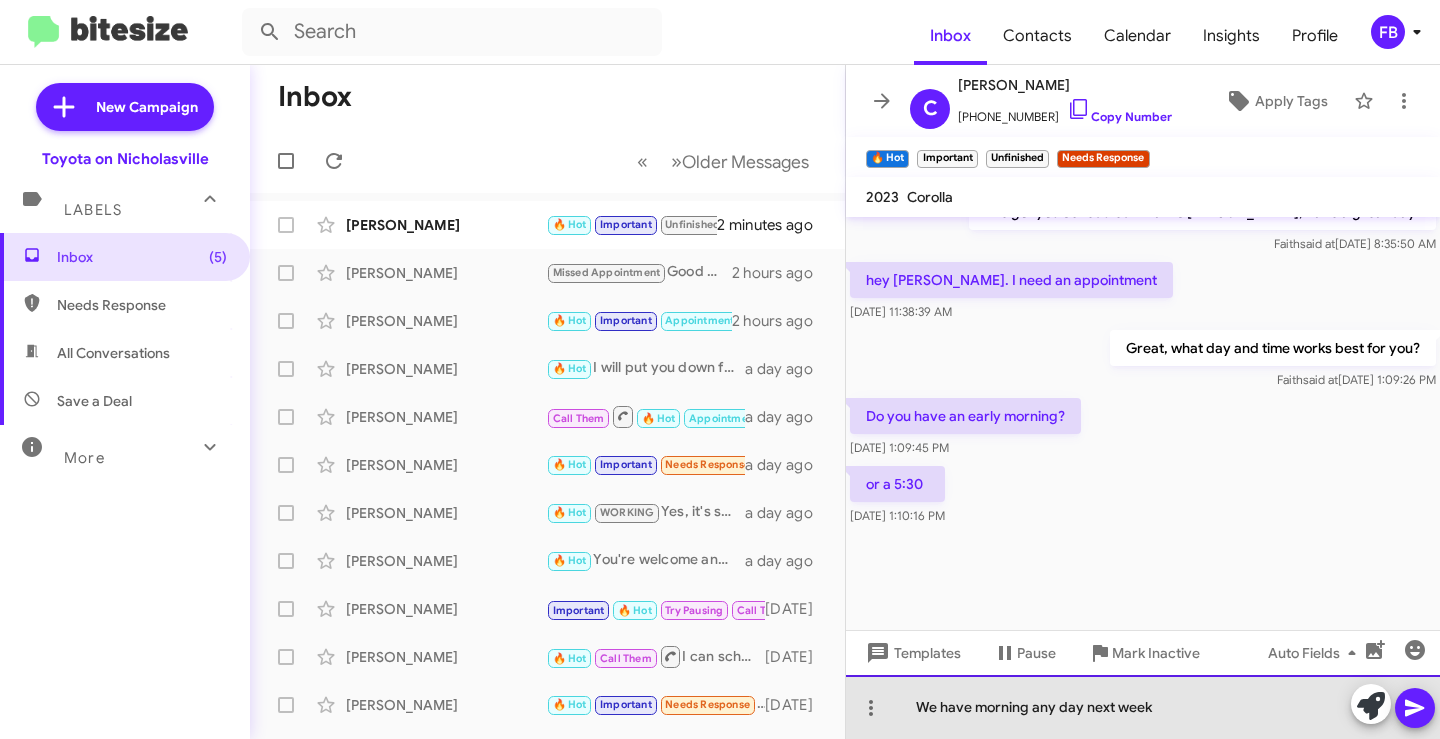 click on "We have morning any day next week" 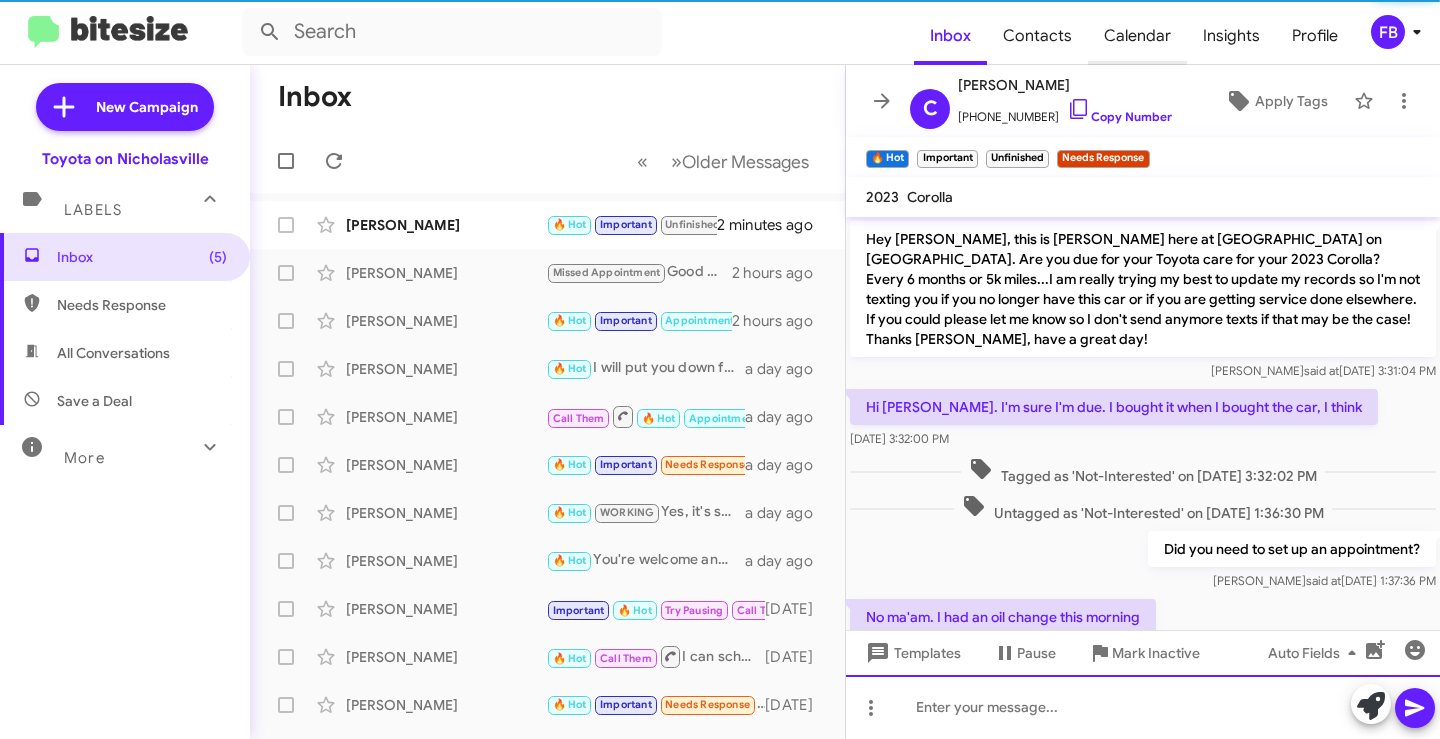 scroll, scrollTop: 100, scrollLeft: 0, axis: vertical 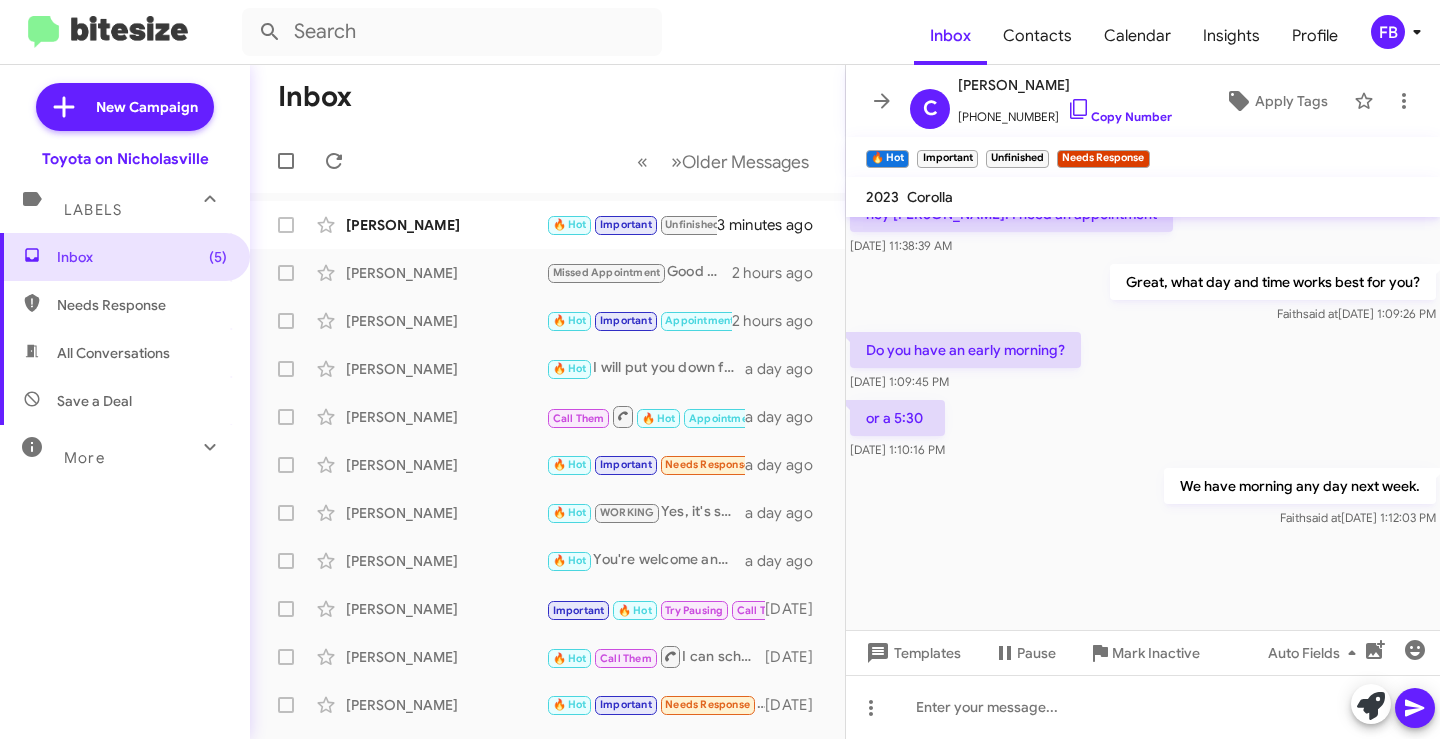 click on "Needs Response" at bounding box center [142, 305] 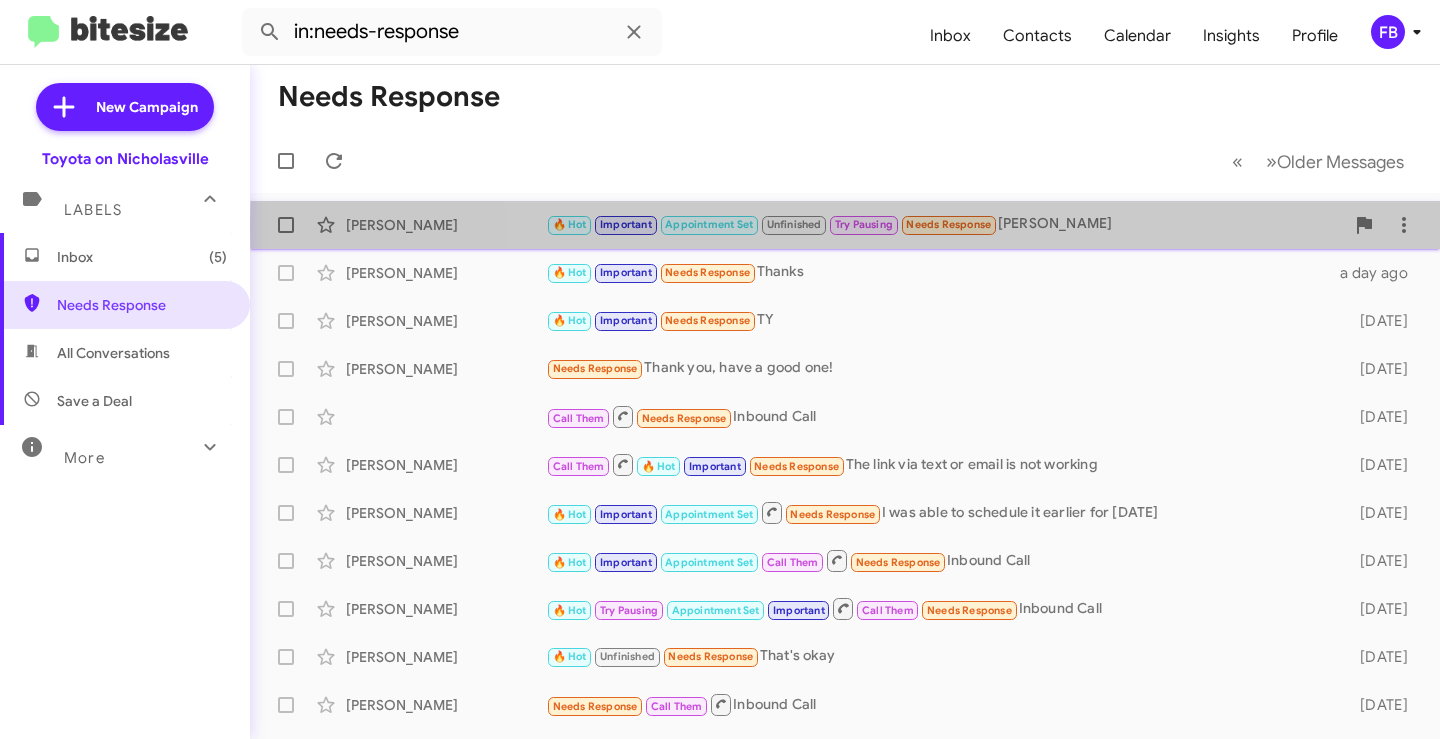 click on "🔥 Hot   Important   Appointment Set   Unfinished   Try Pausing   Needs Response   [PERSON_NAME]" 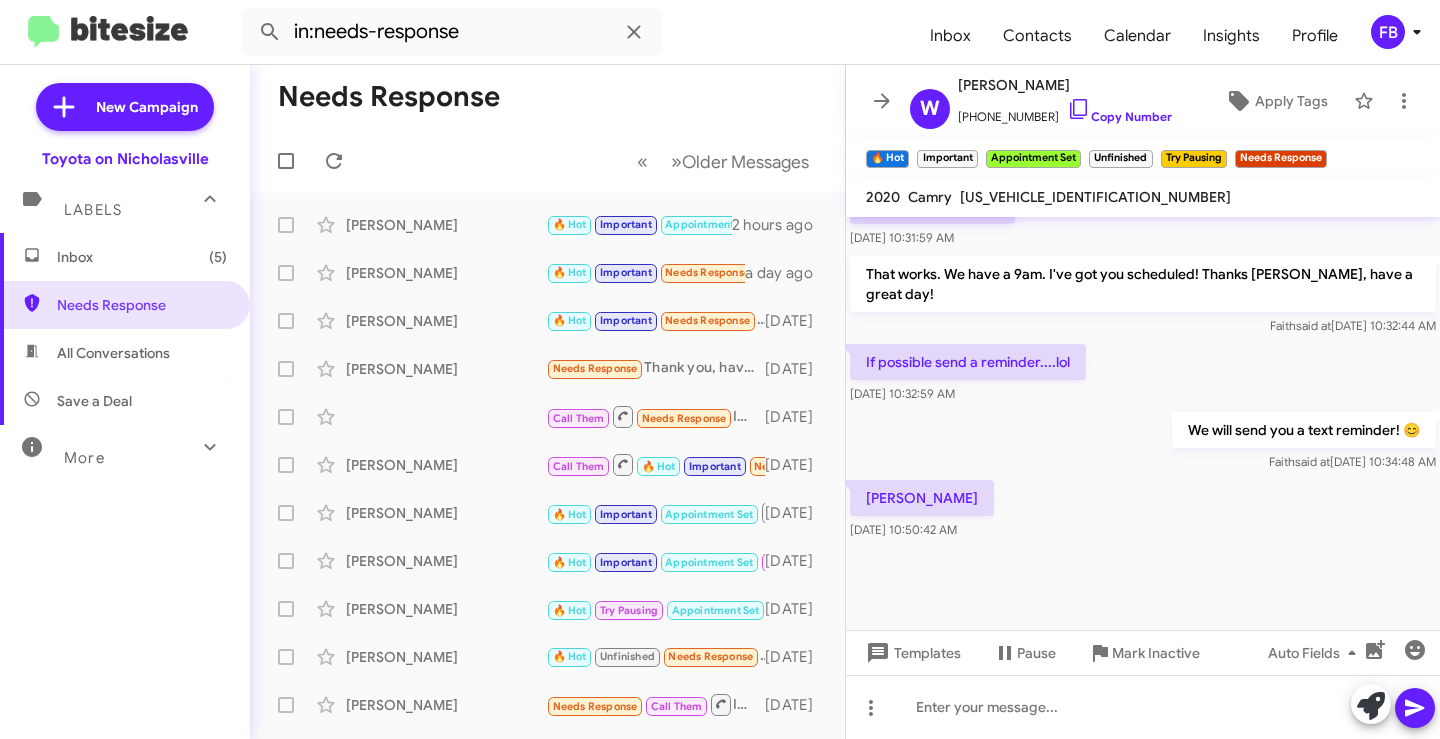 scroll, scrollTop: 1675, scrollLeft: 0, axis: vertical 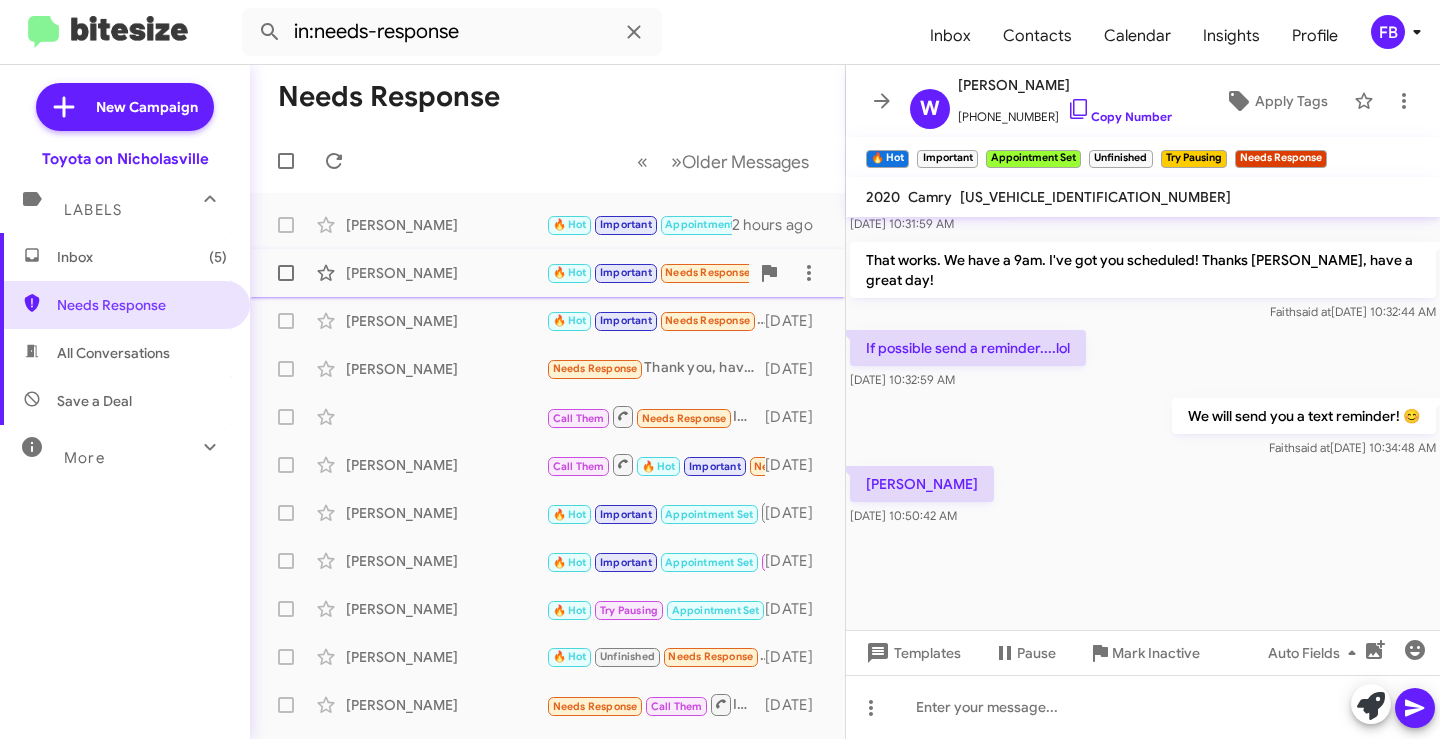 click on "[PERSON_NAME]" 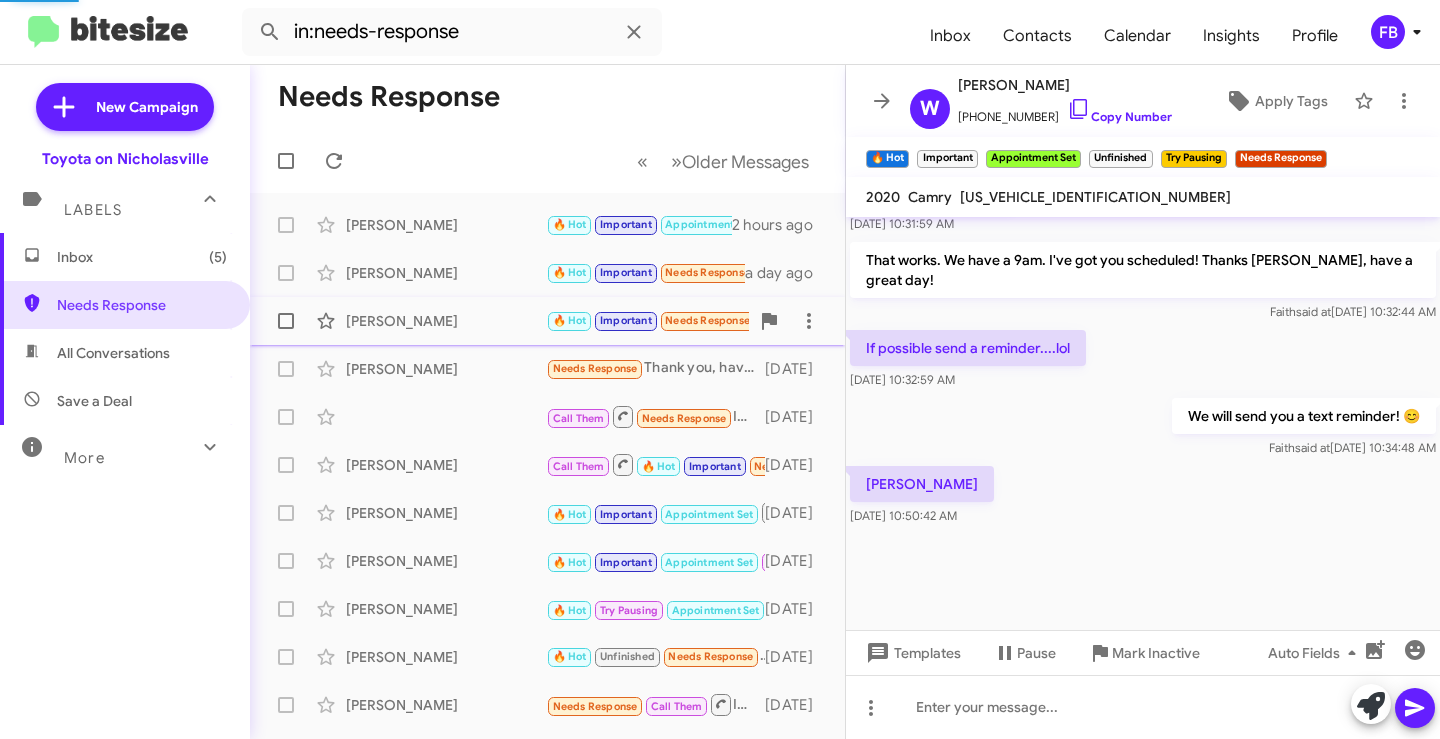 scroll, scrollTop: 1287, scrollLeft: 0, axis: vertical 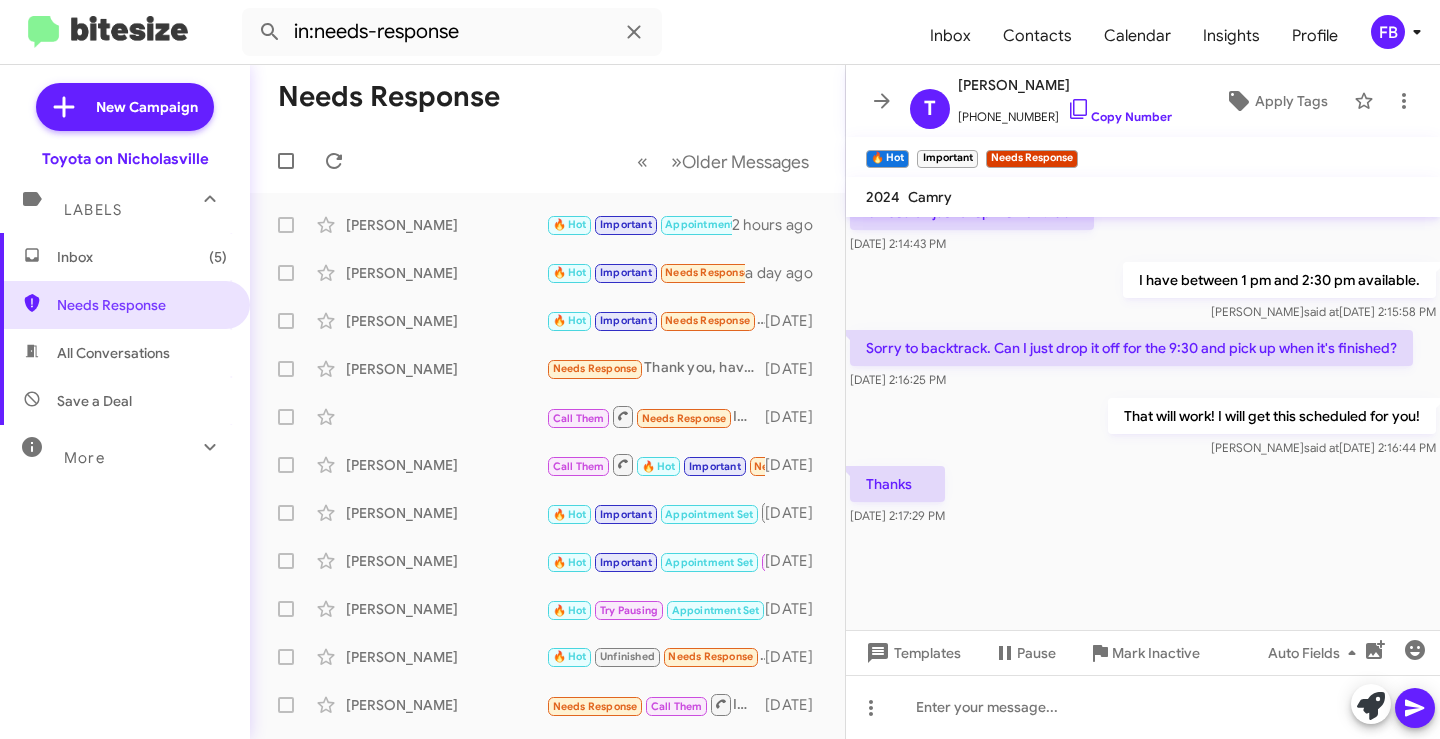 click on "Inbox  (5)" at bounding box center (142, 257) 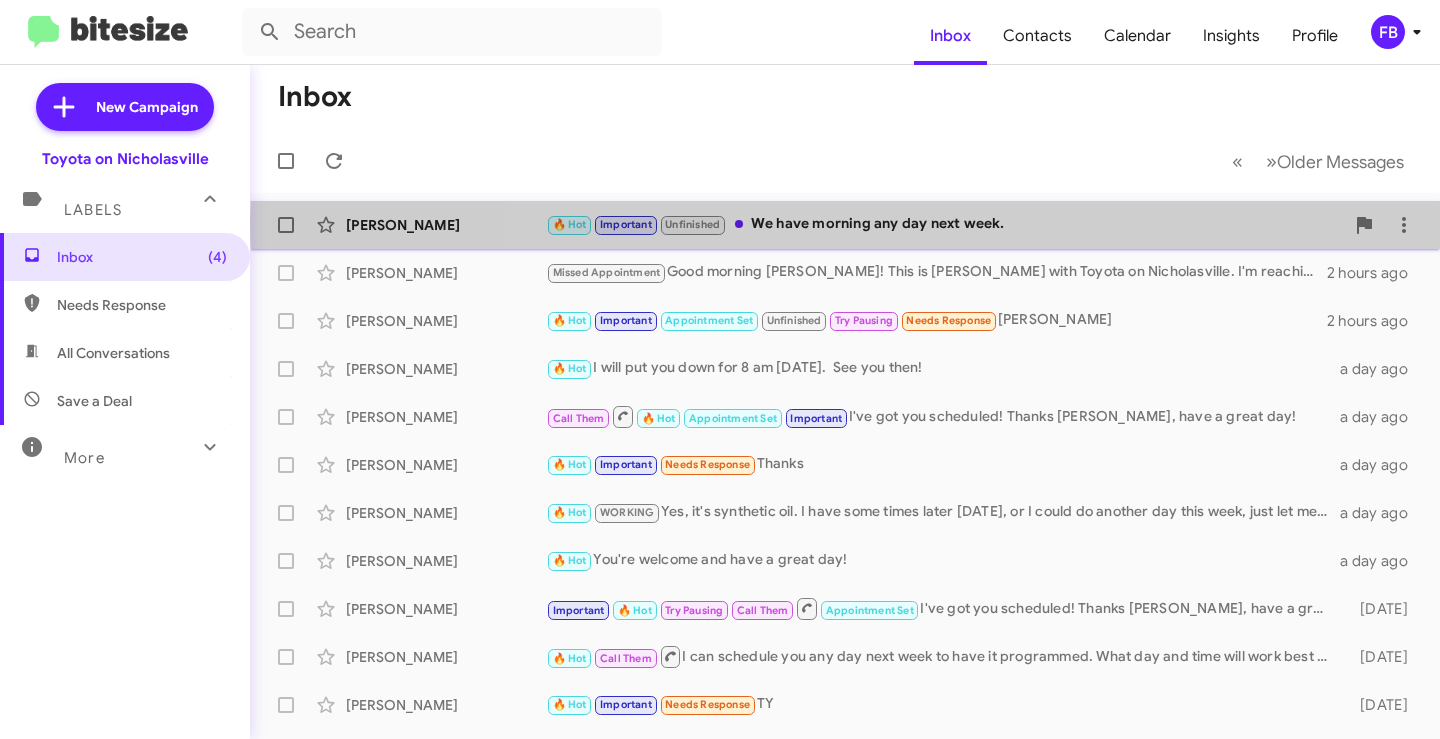 click on "🔥 Hot   Important   Unfinished   We have morning any day next week." 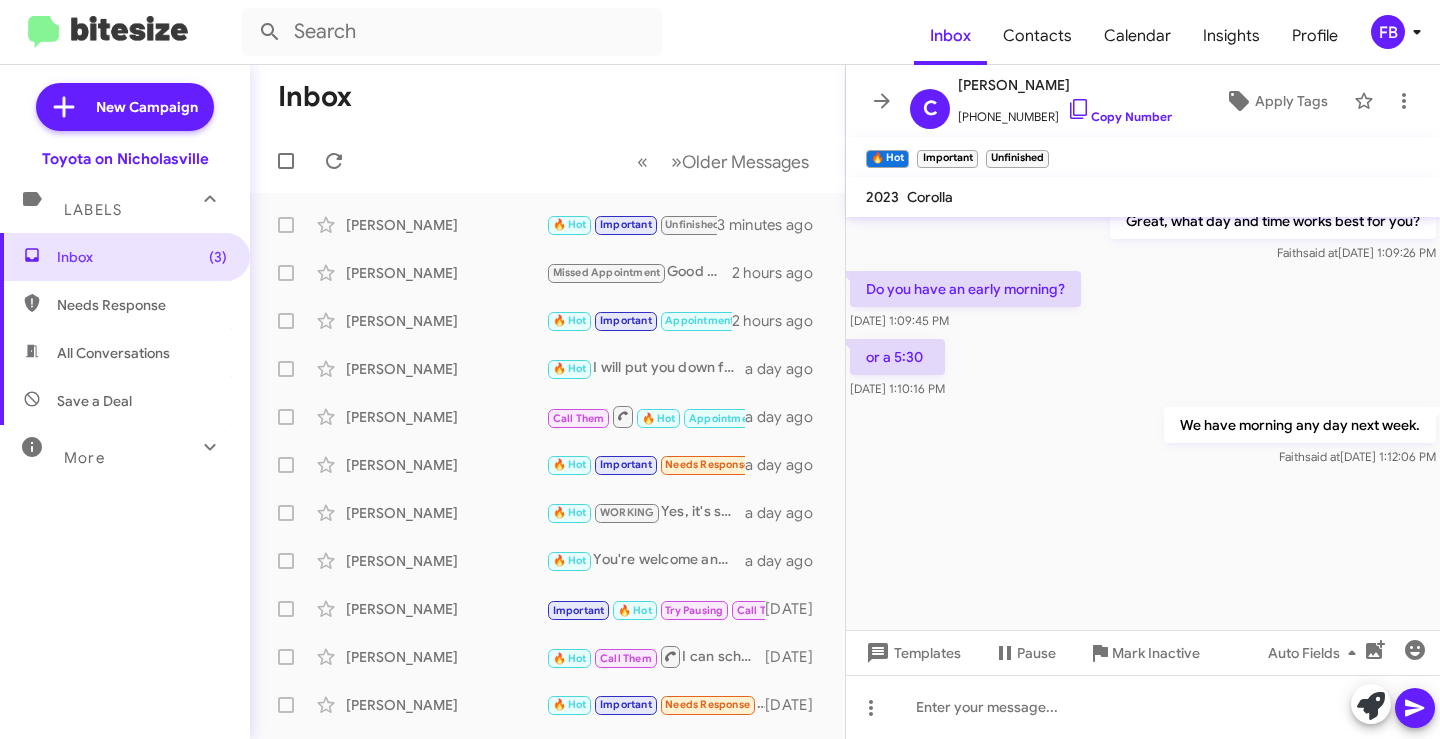 scroll, scrollTop: 4503, scrollLeft: 0, axis: vertical 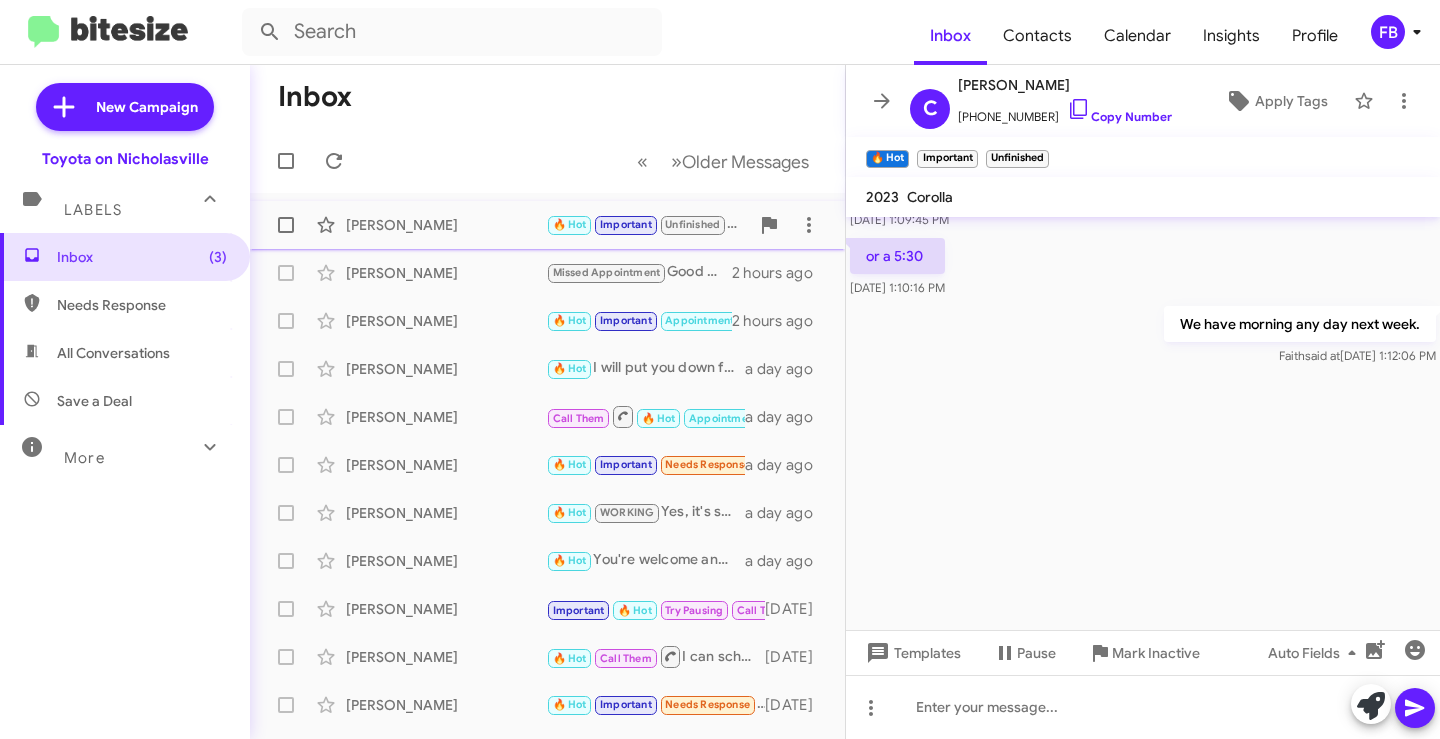 click on "[PERSON_NAME]" 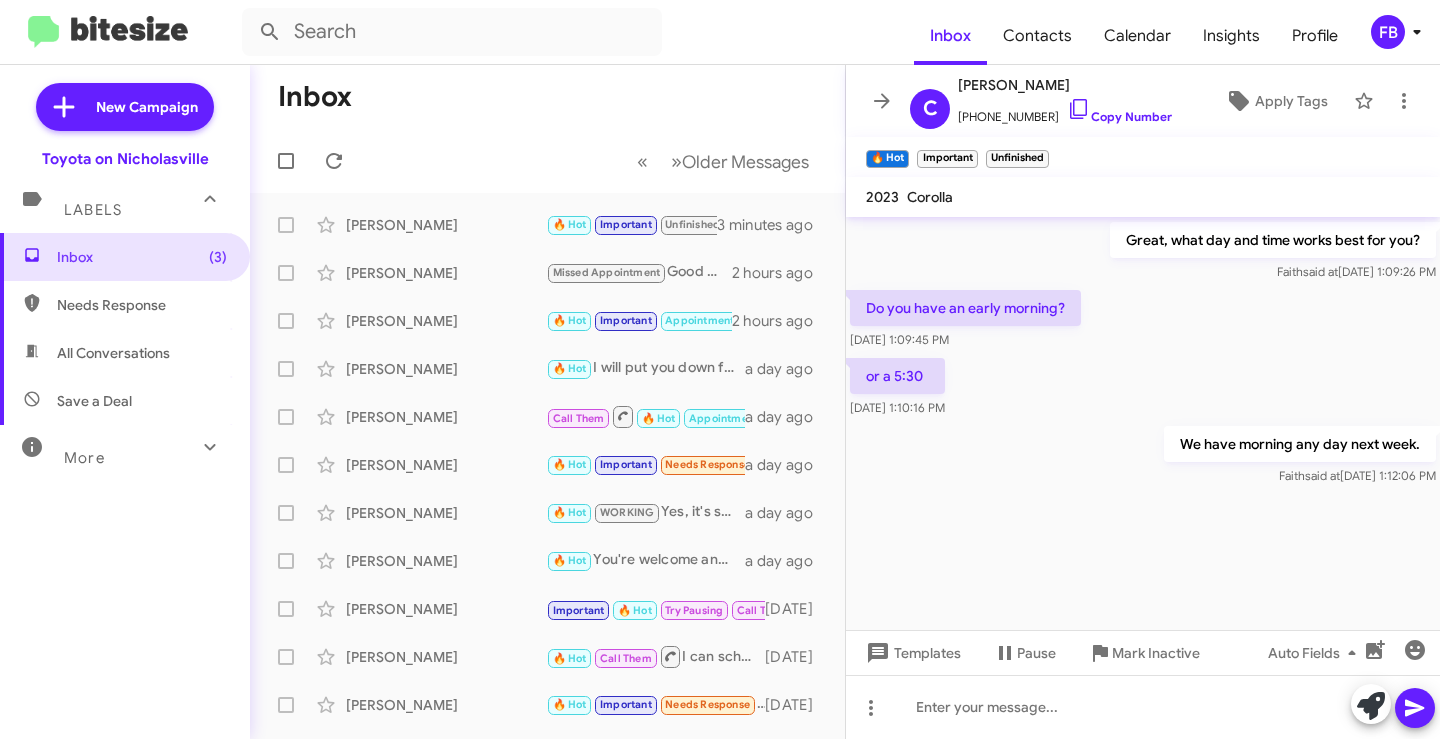 scroll, scrollTop: 4336, scrollLeft: 0, axis: vertical 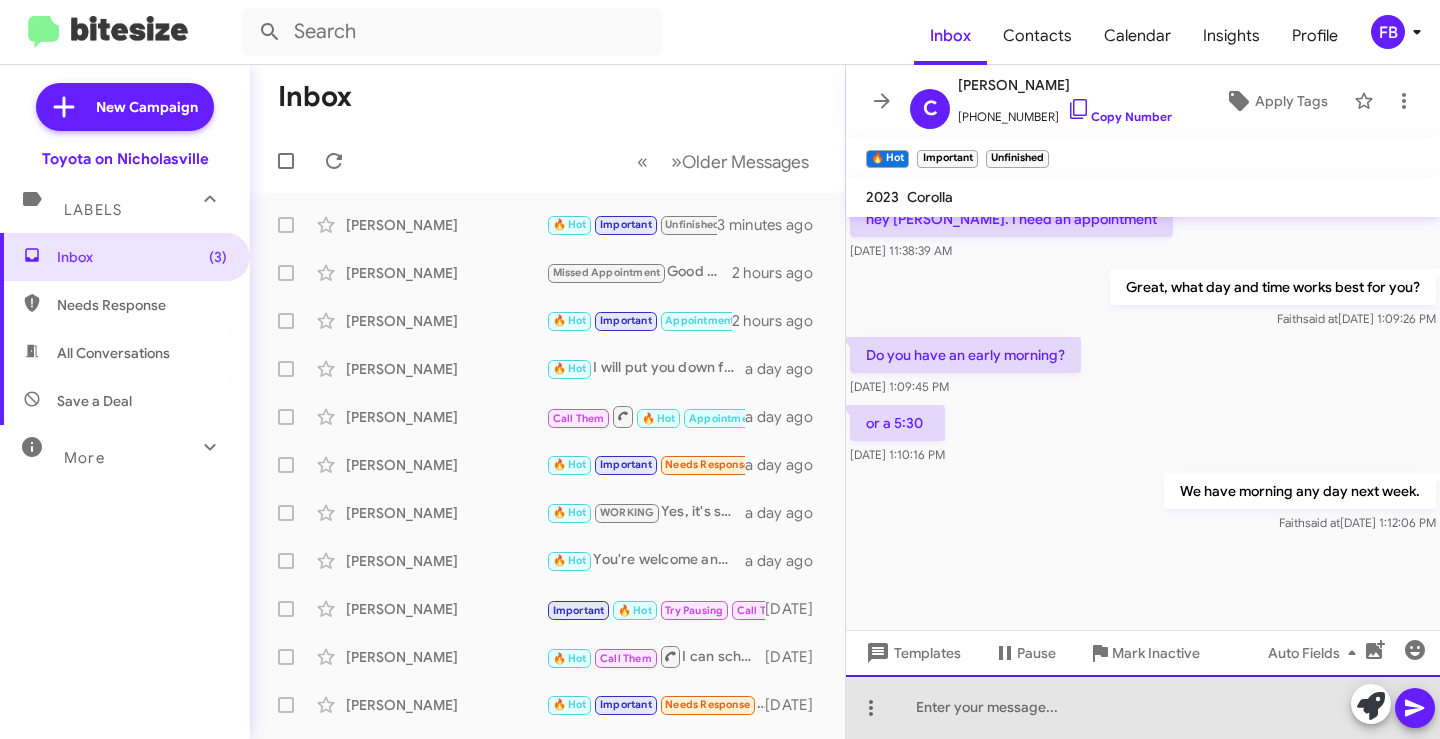 click 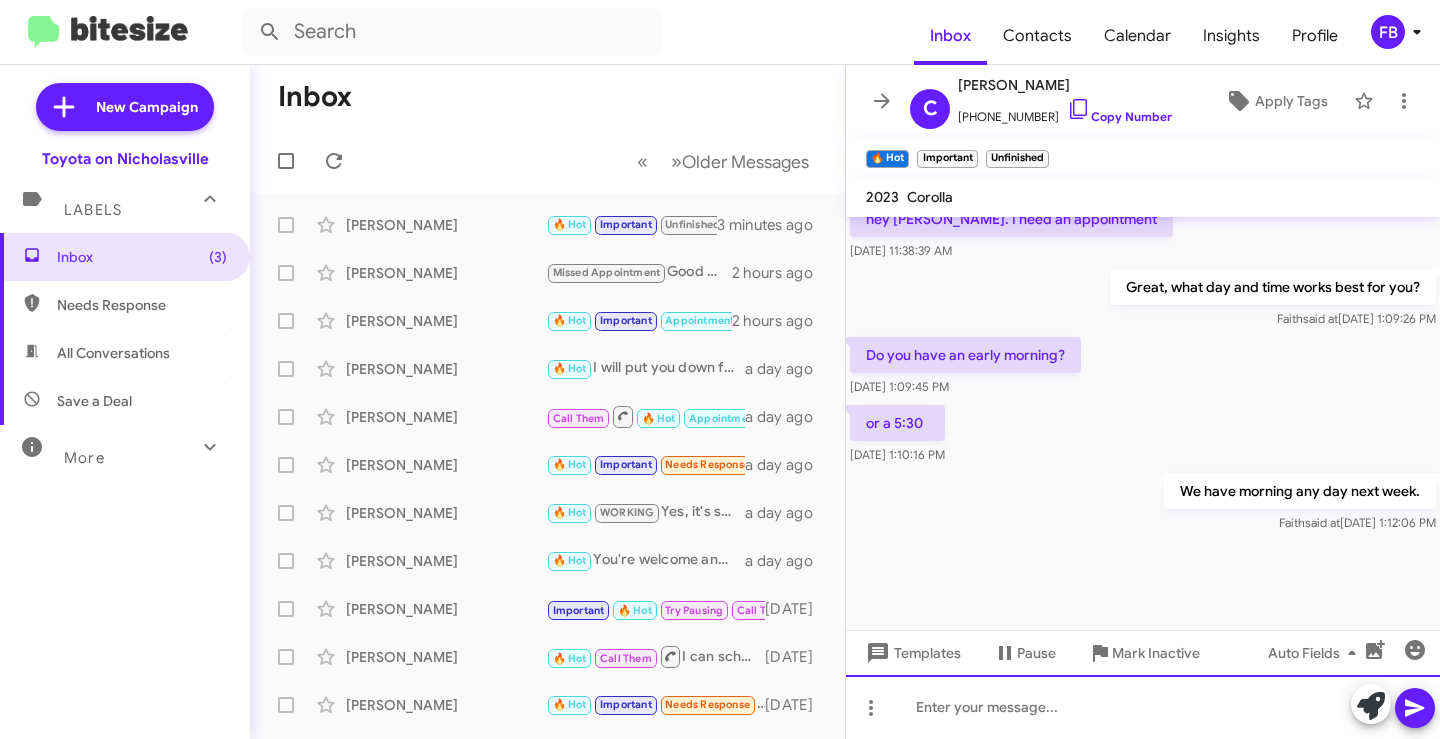 type 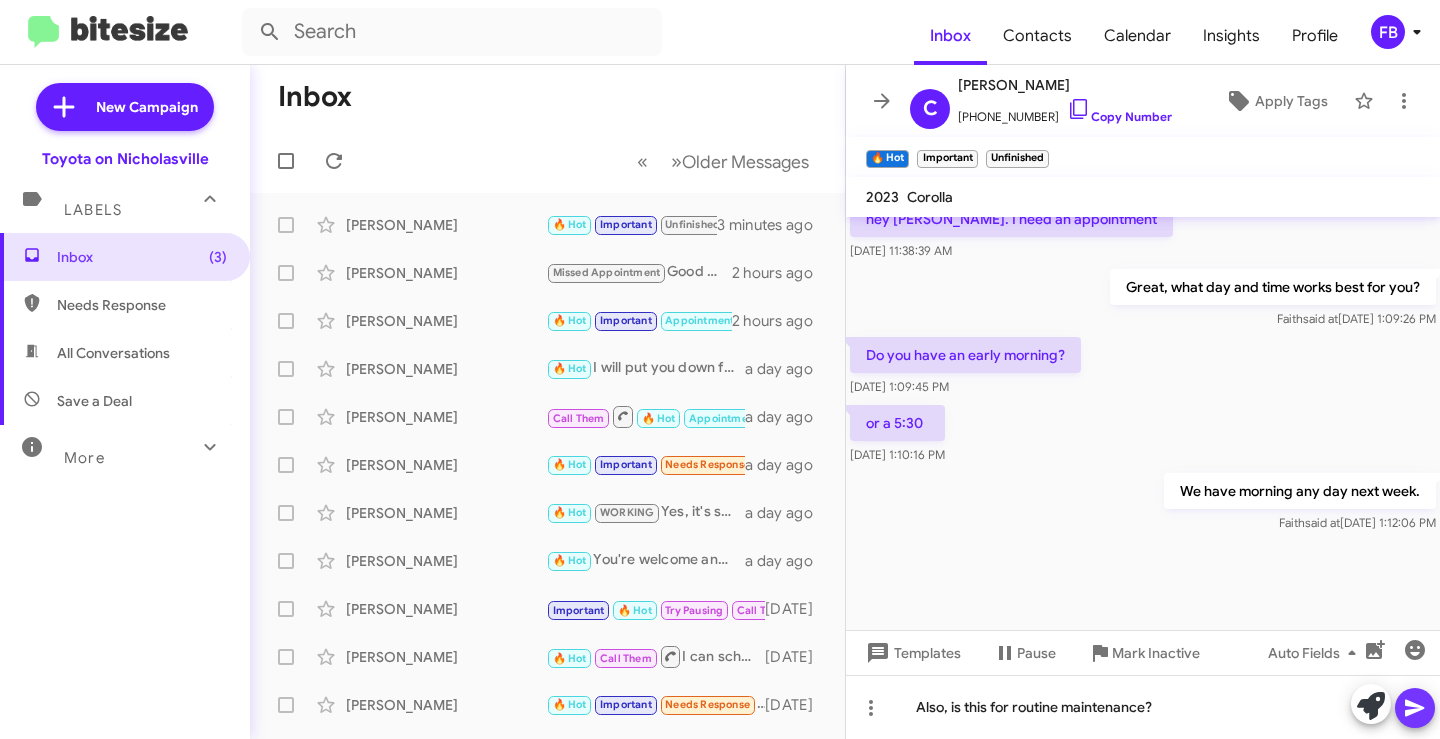 click 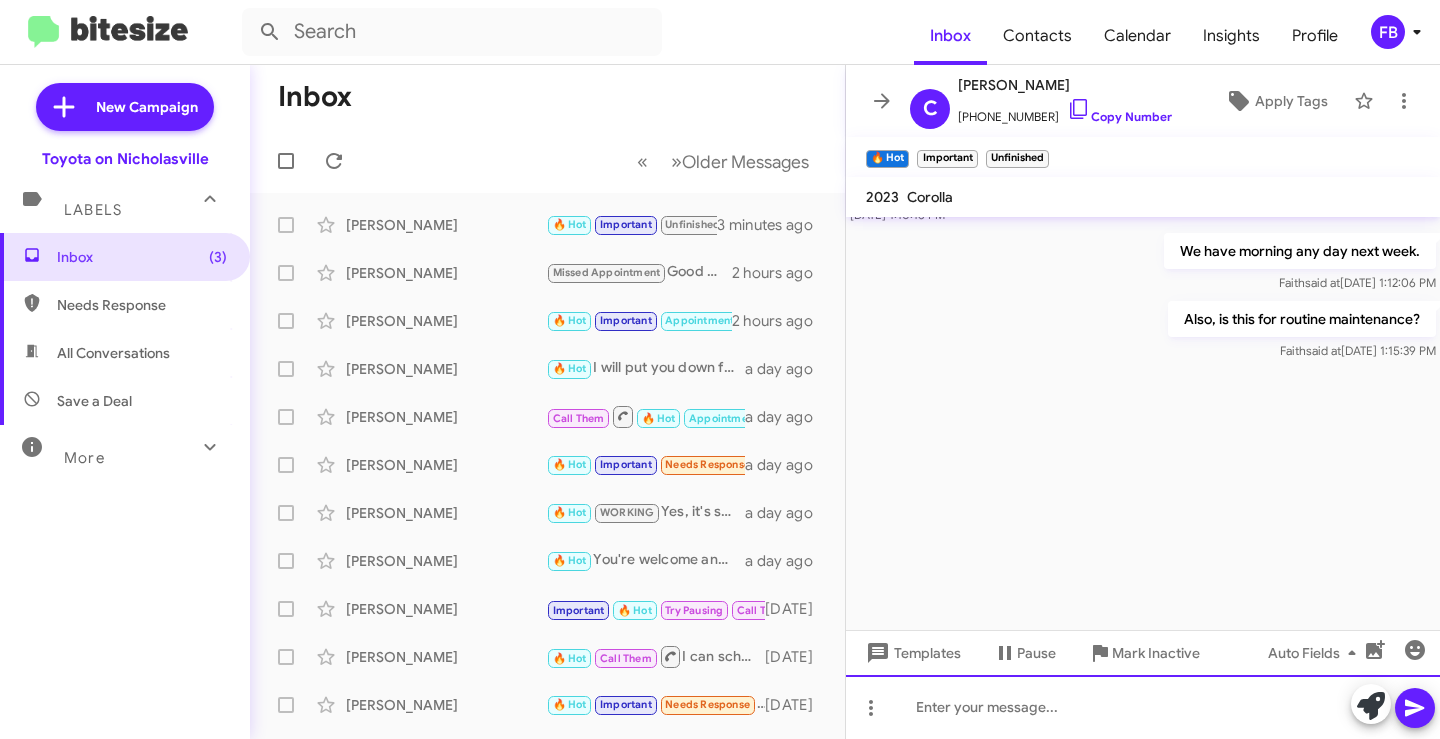 scroll, scrollTop: 4409, scrollLeft: 0, axis: vertical 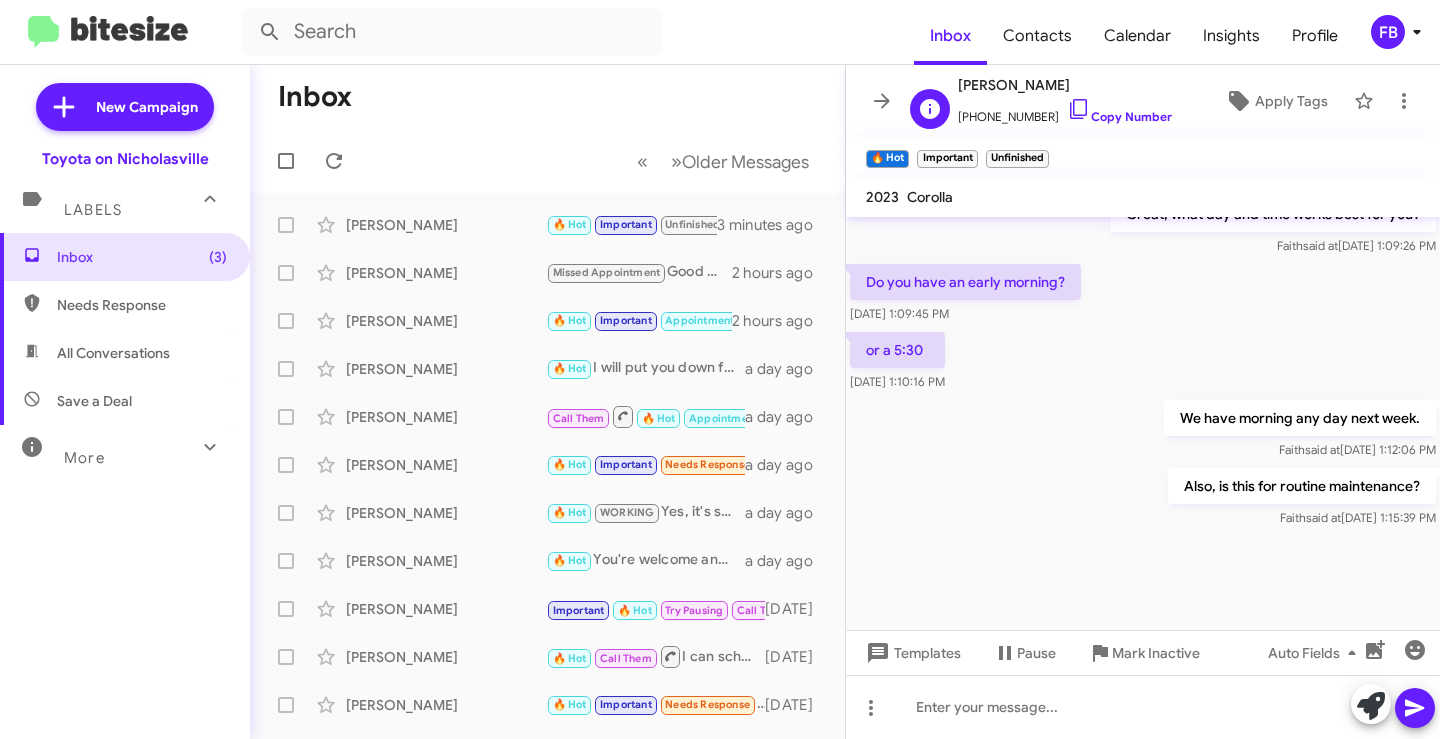 click on "[PHONE_NUMBER]   Copy Number" 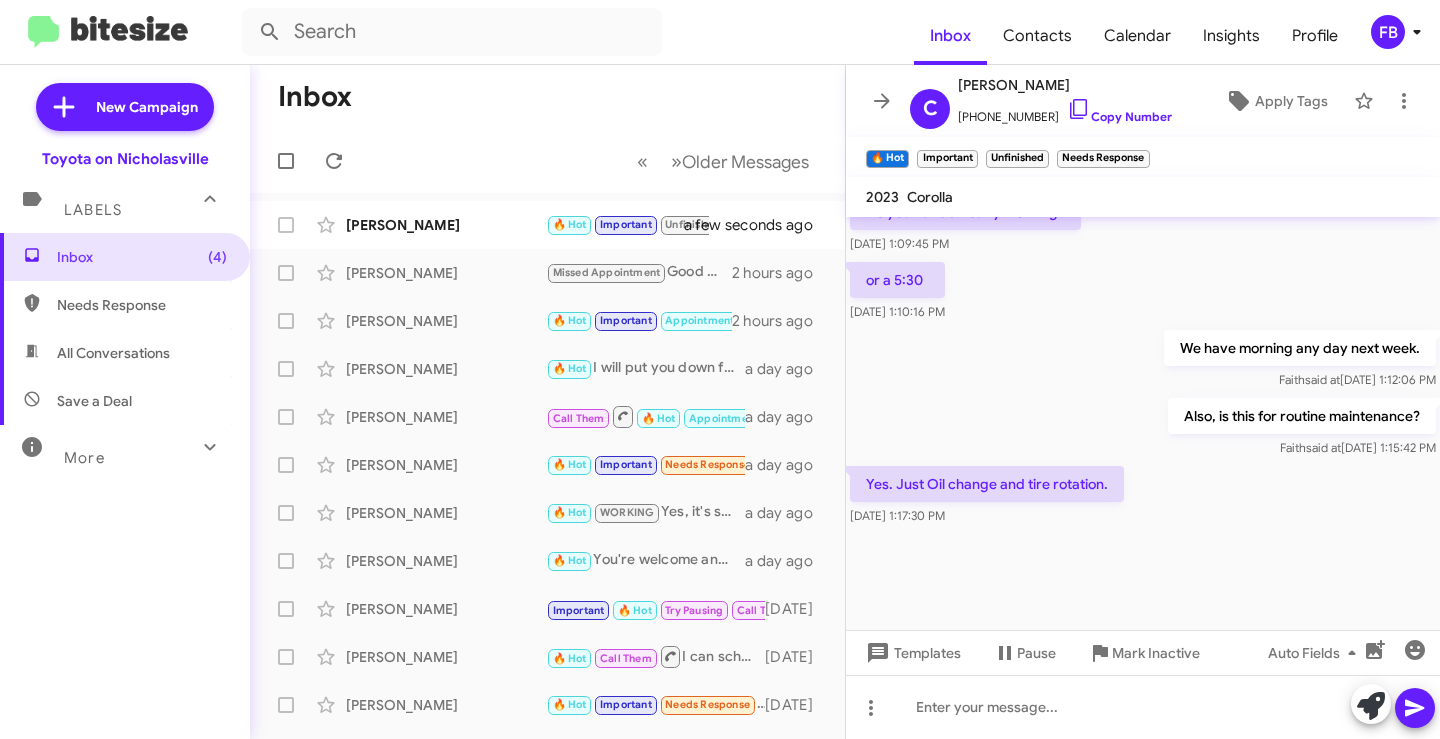 scroll, scrollTop: 1307, scrollLeft: 0, axis: vertical 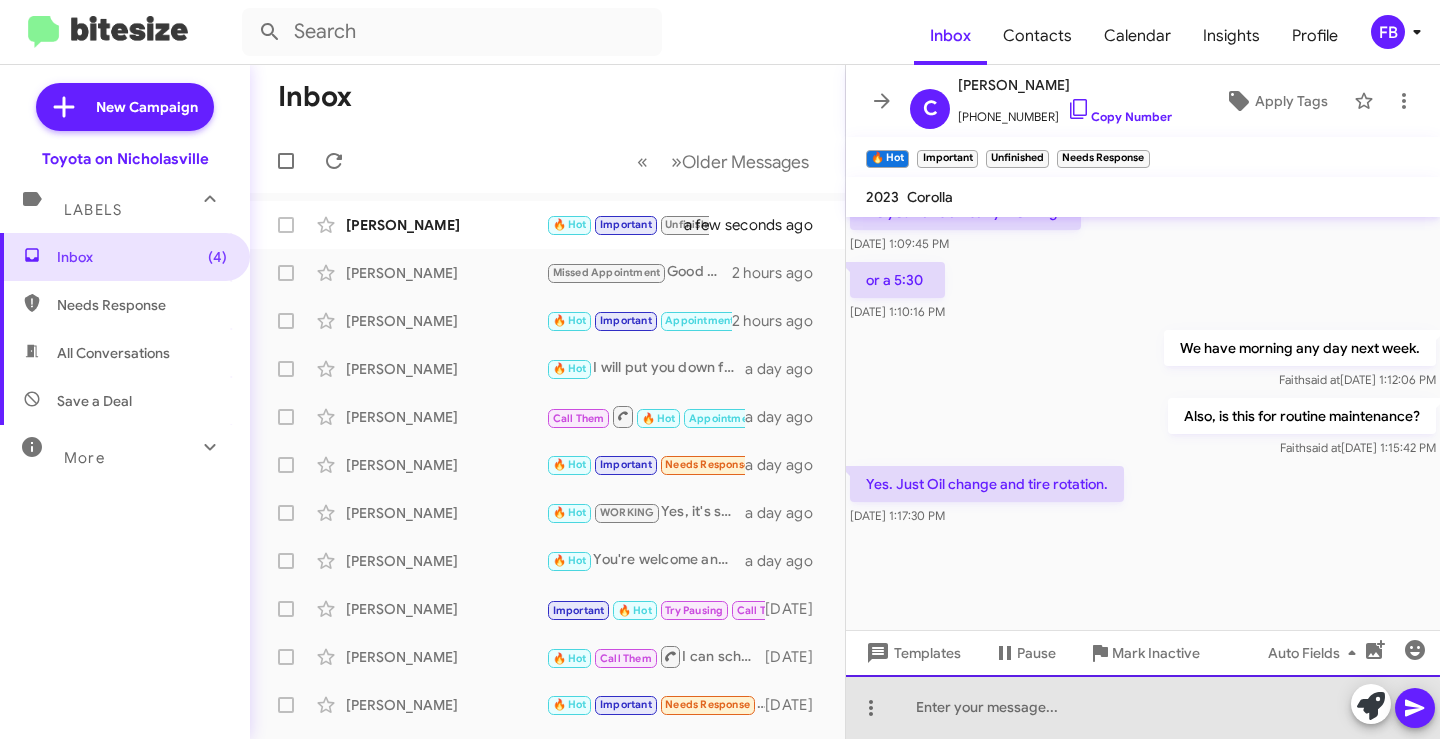 click 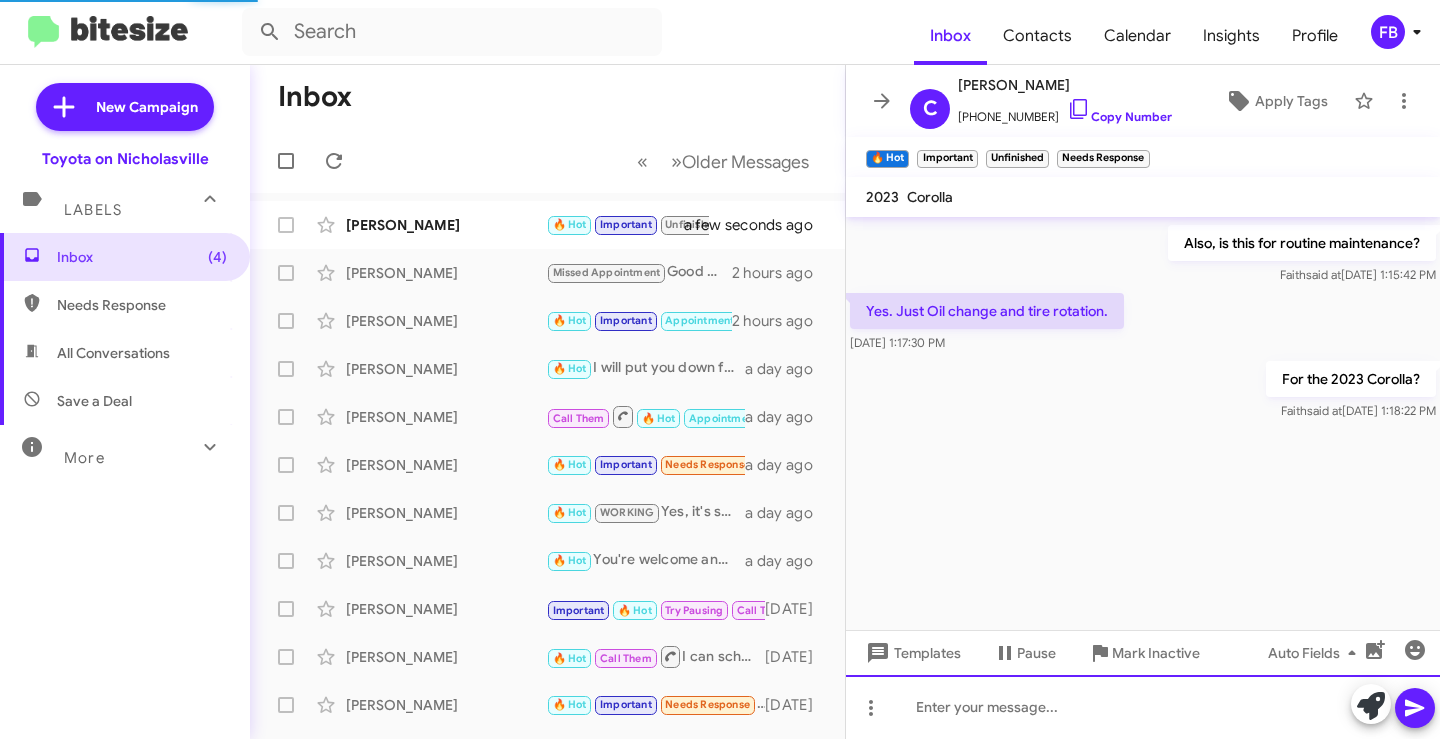 scroll, scrollTop: 1307, scrollLeft: 0, axis: vertical 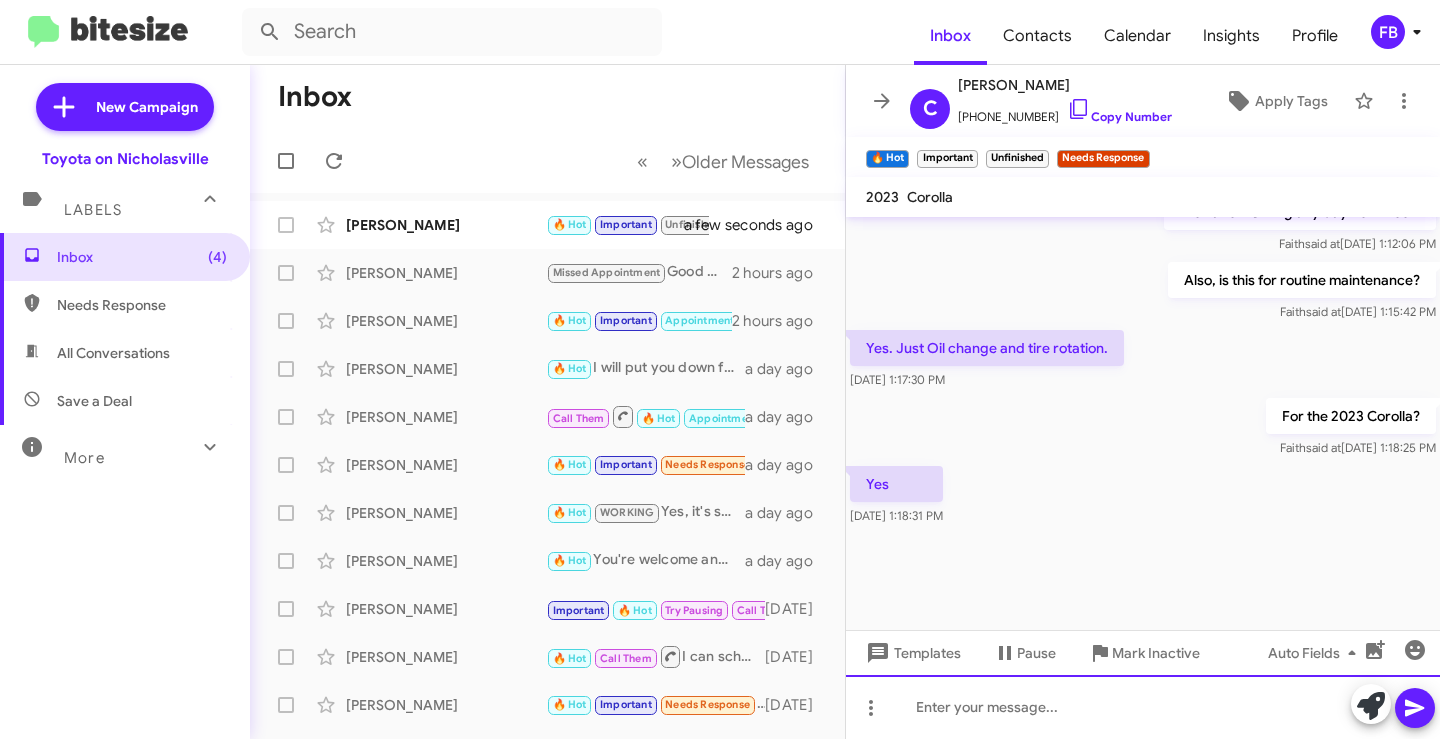 click 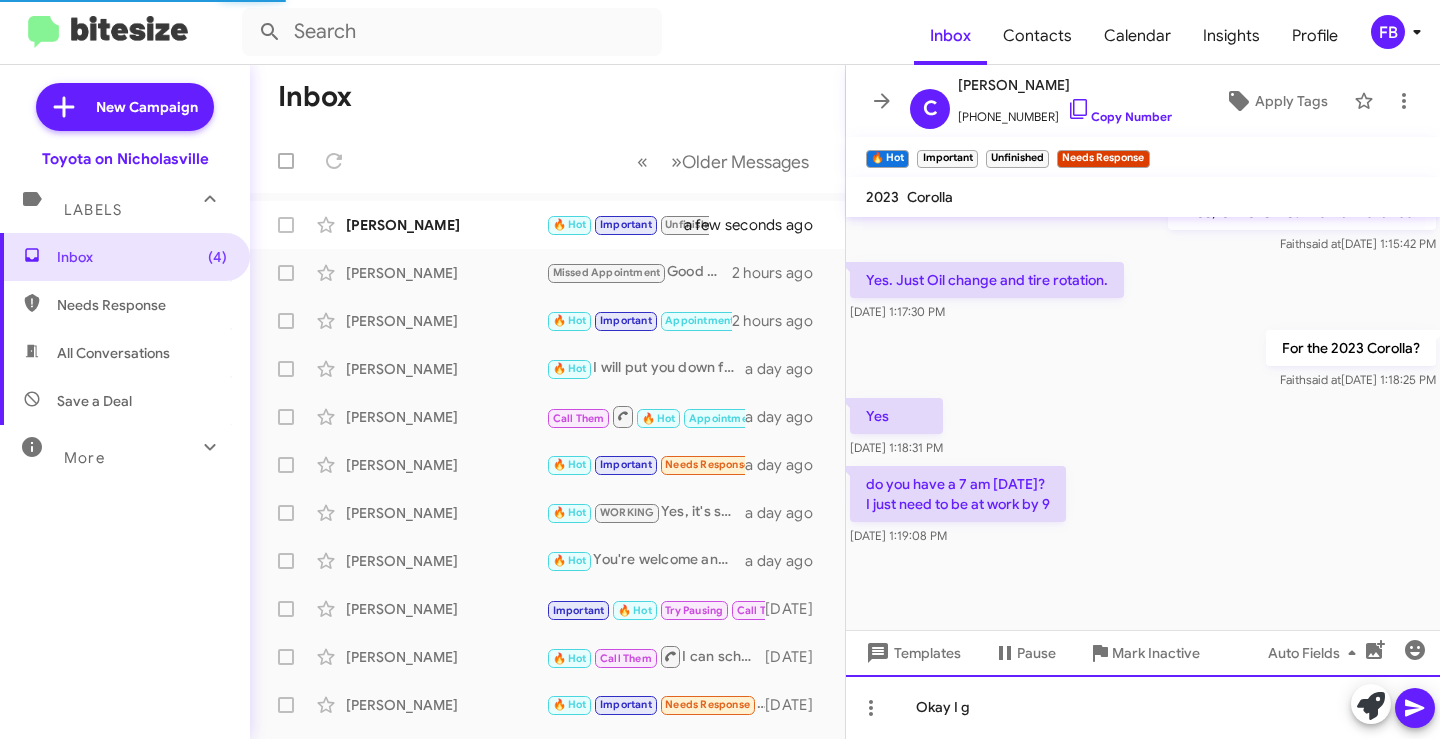 scroll, scrollTop: 1327, scrollLeft: 0, axis: vertical 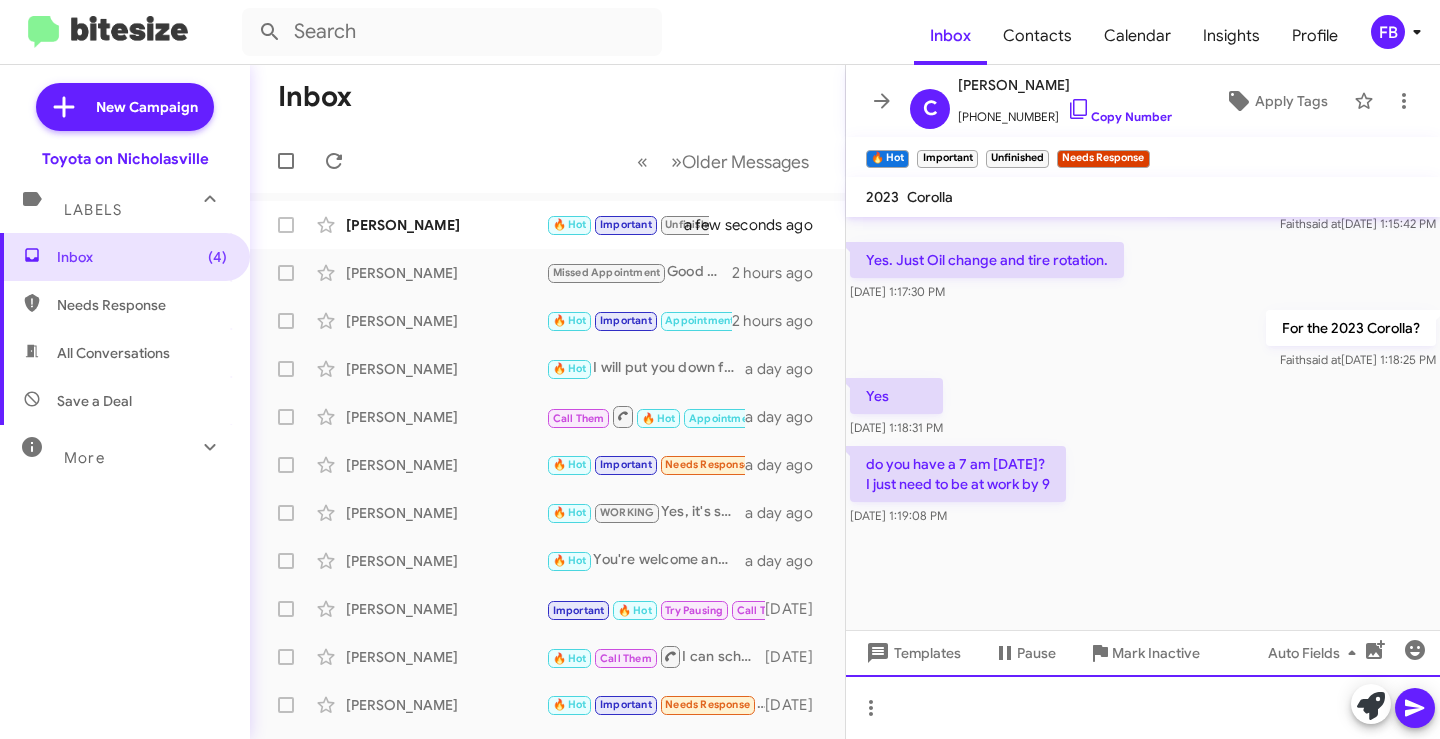 drag, startPoint x: 936, startPoint y: 708, endPoint x: 923, endPoint y: 695, distance: 18.384777 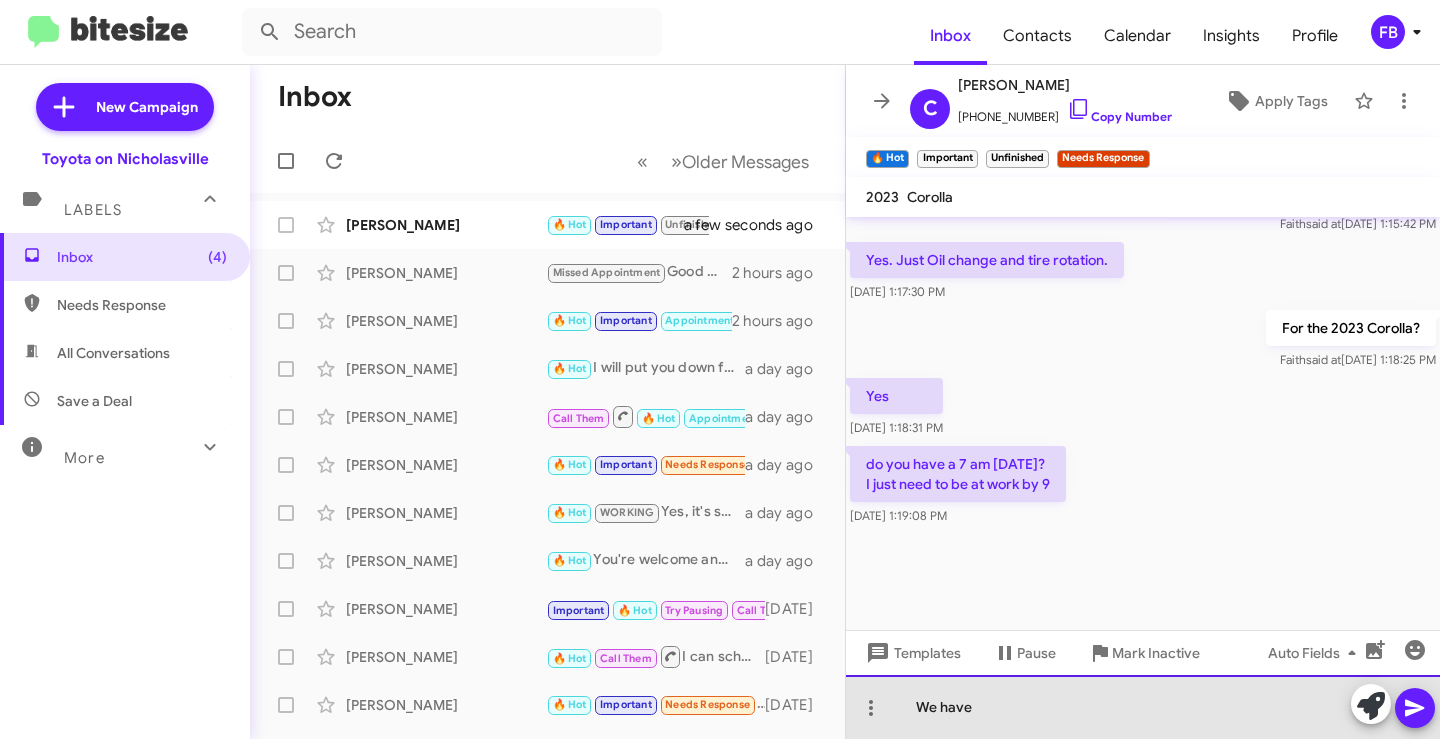 click on "We have" 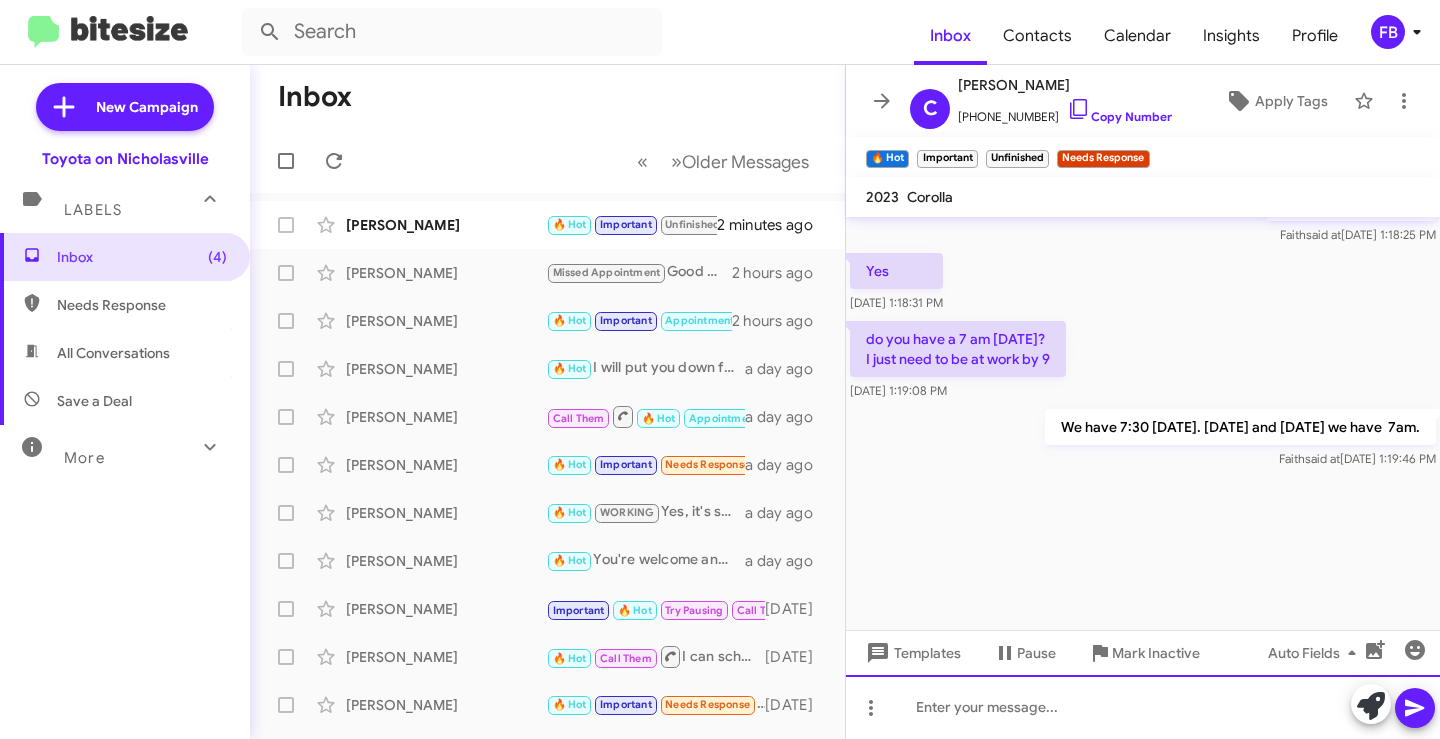 scroll, scrollTop: 2920, scrollLeft: 0, axis: vertical 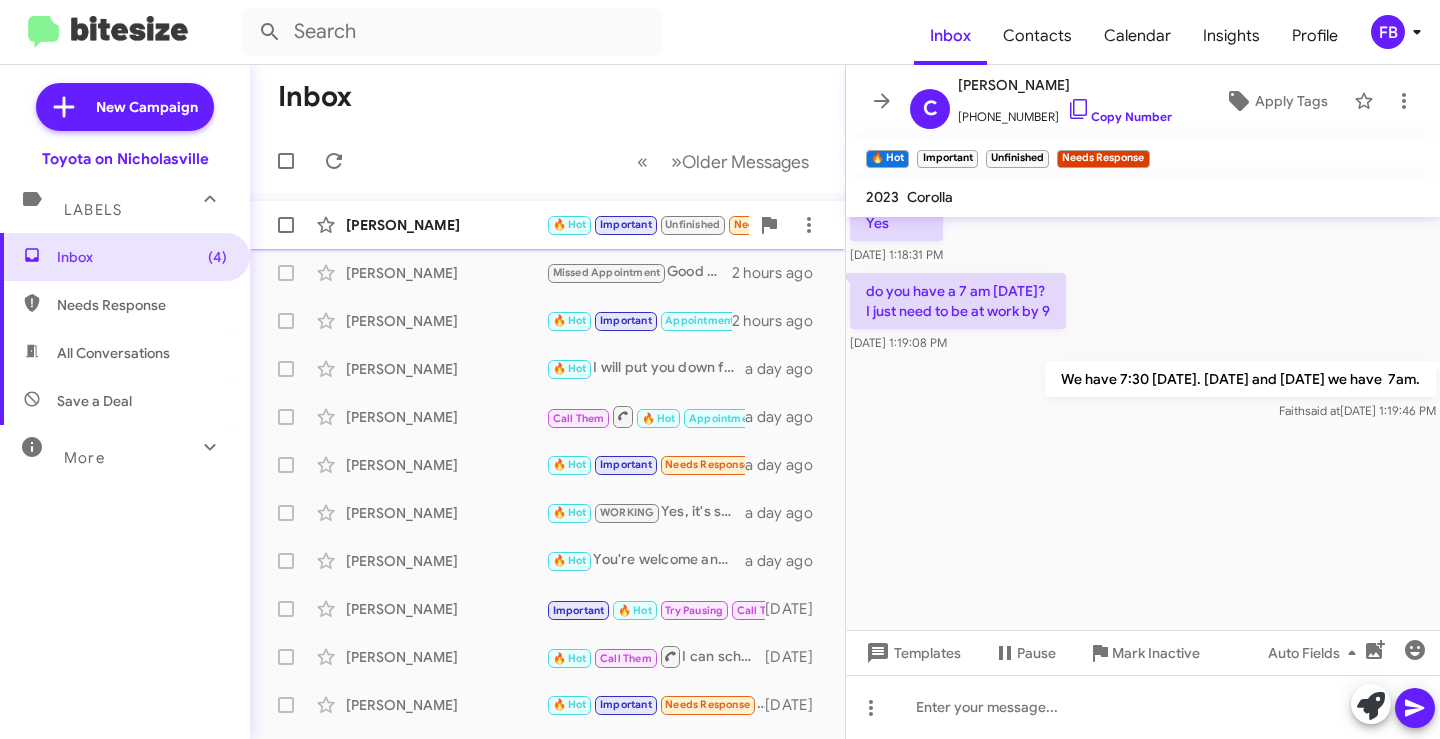 click on "[PERSON_NAME]" 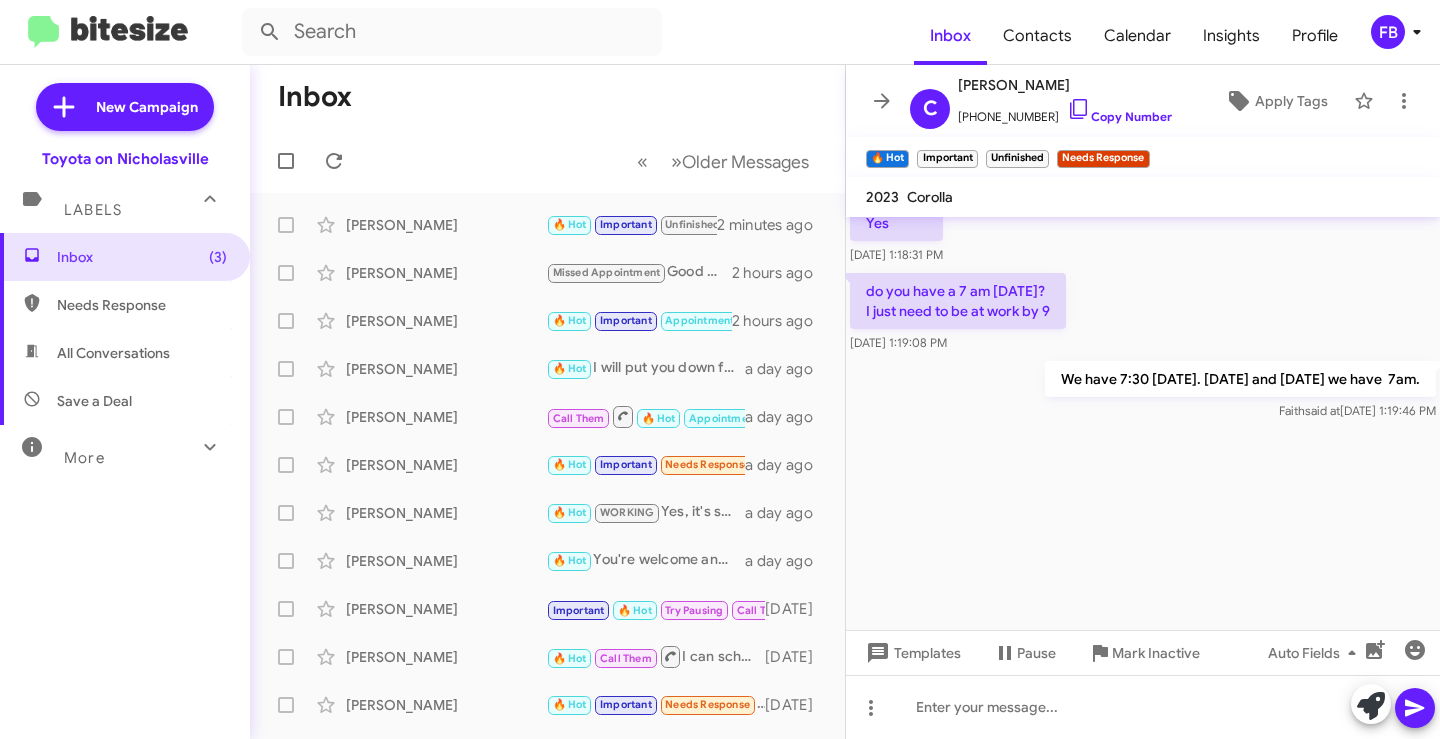 click on "All Conversations" at bounding box center (113, 353) 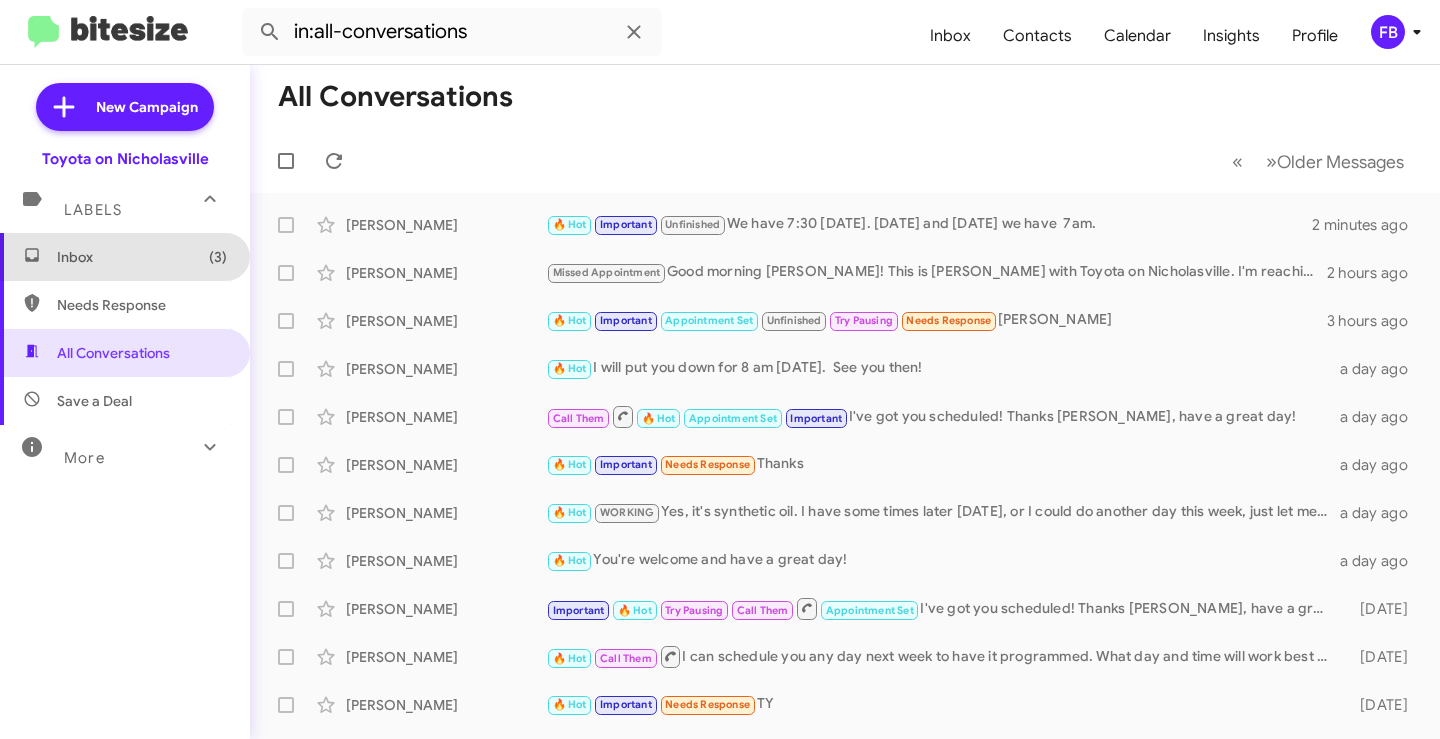 click on "Inbox  (3)" at bounding box center (142, 257) 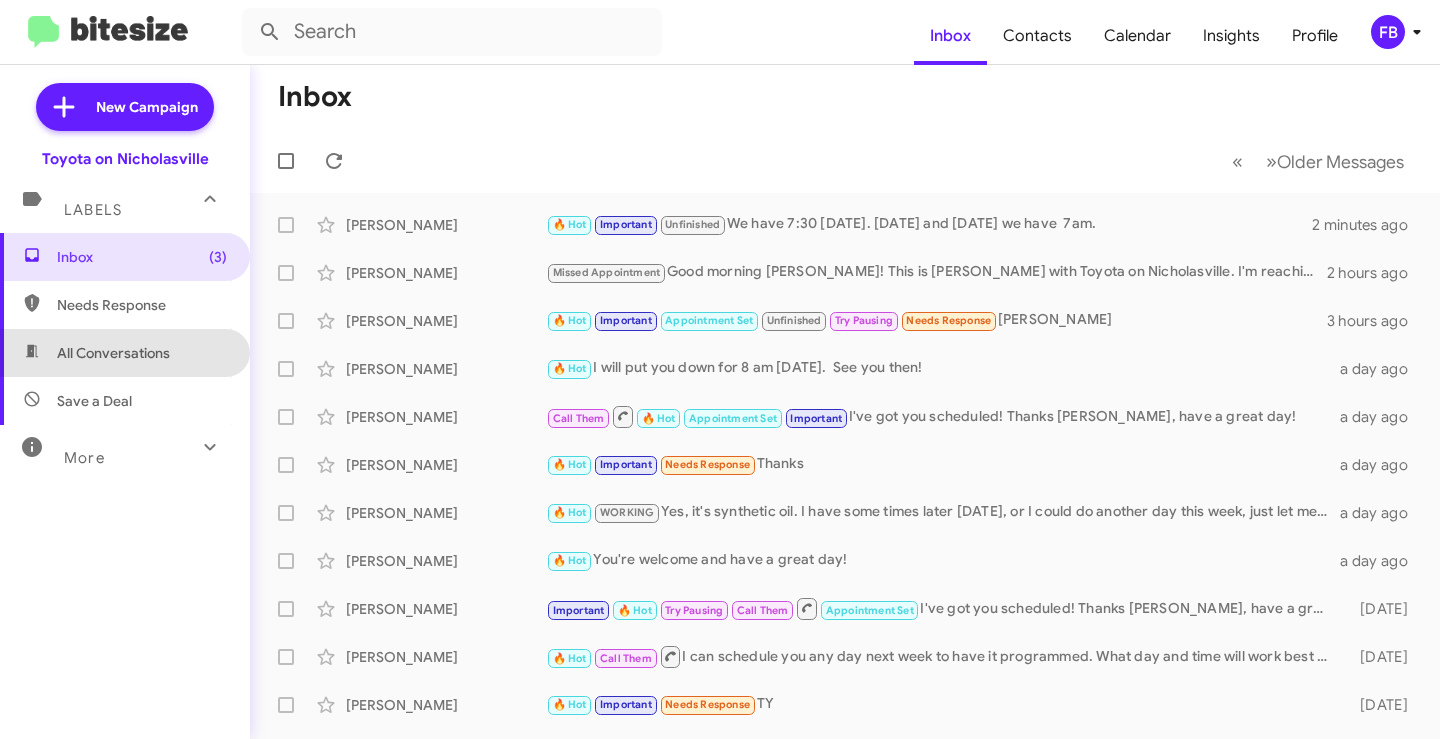click on "All Conversations" at bounding box center [125, 353] 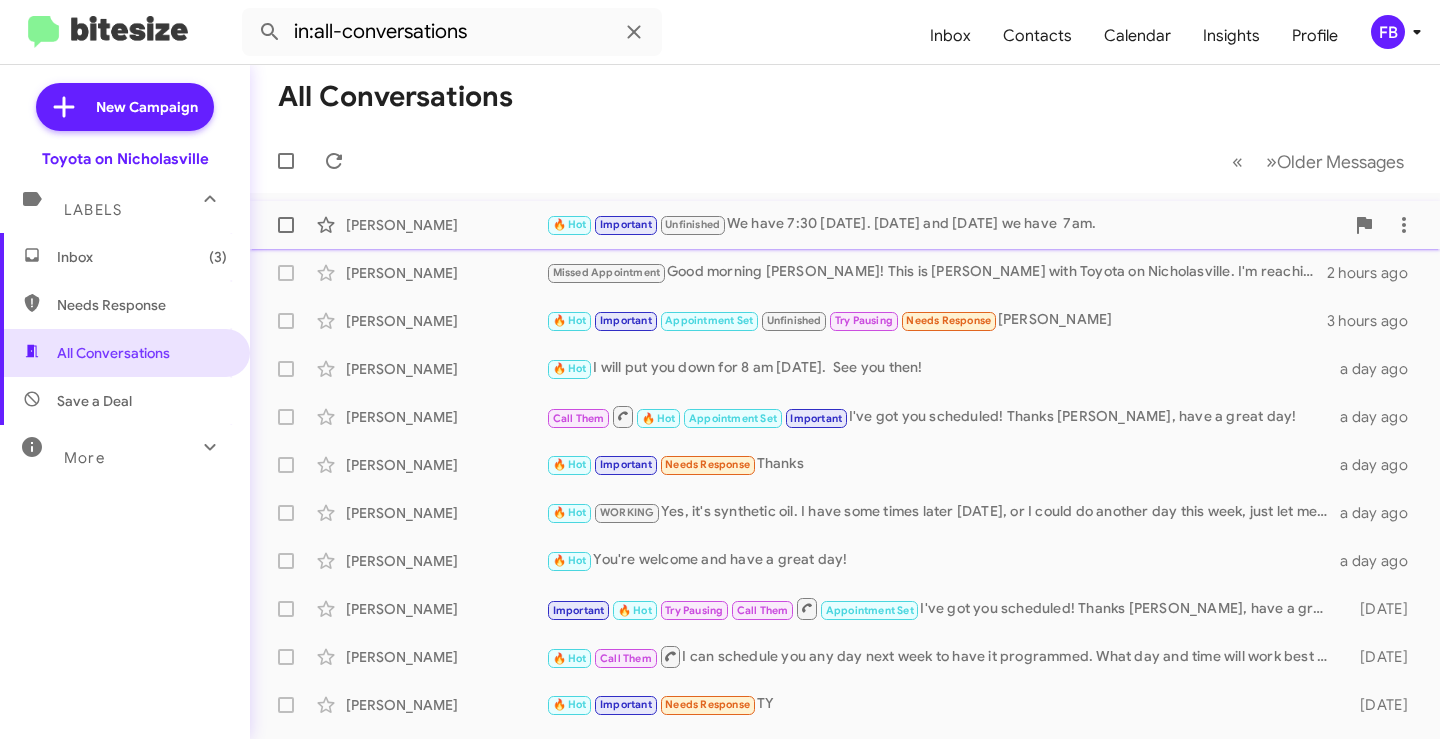 click on "🔥 Hot   Important   Unfinished   We have 7:30 [DATE]. [DATE] and [DATE] we have  7am." 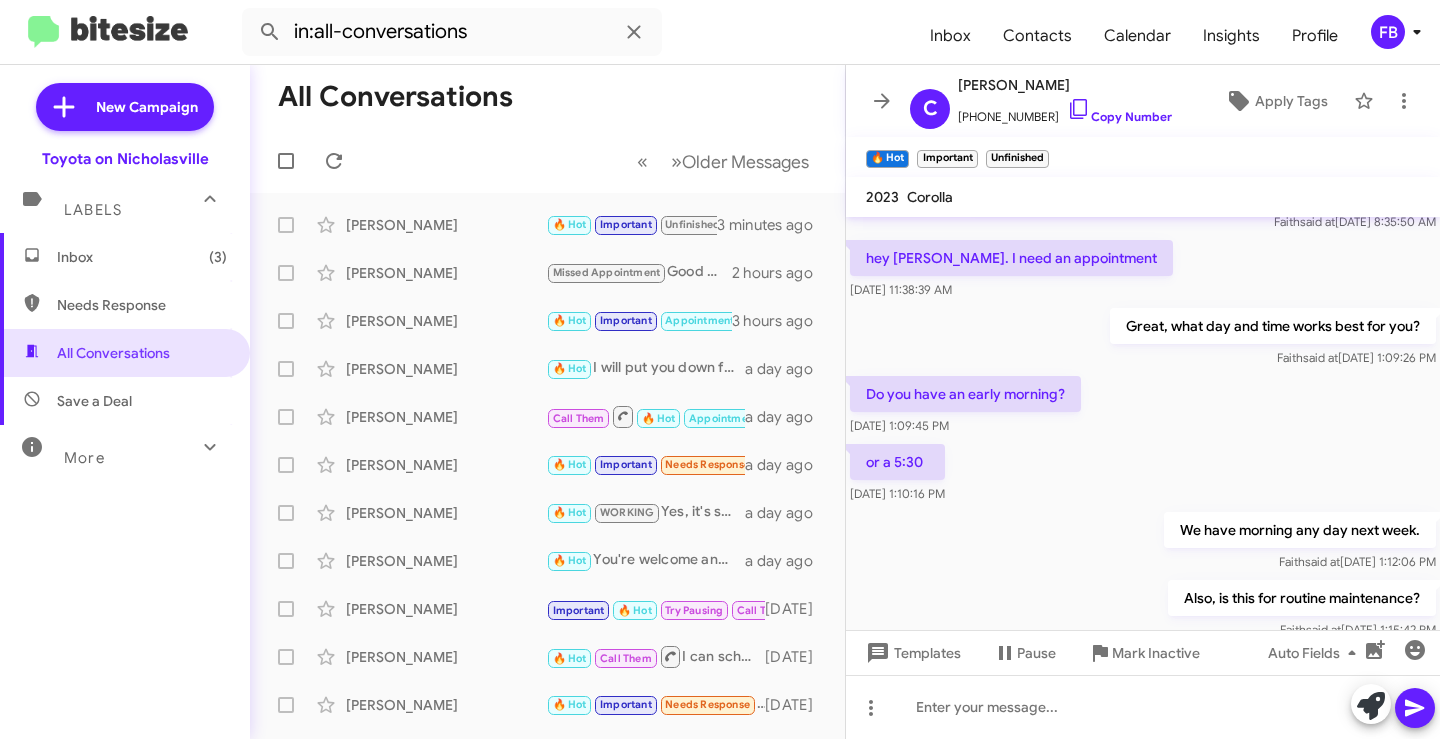 scroll, scrollTop: 600, scrollLeft: 0, axis: vertical 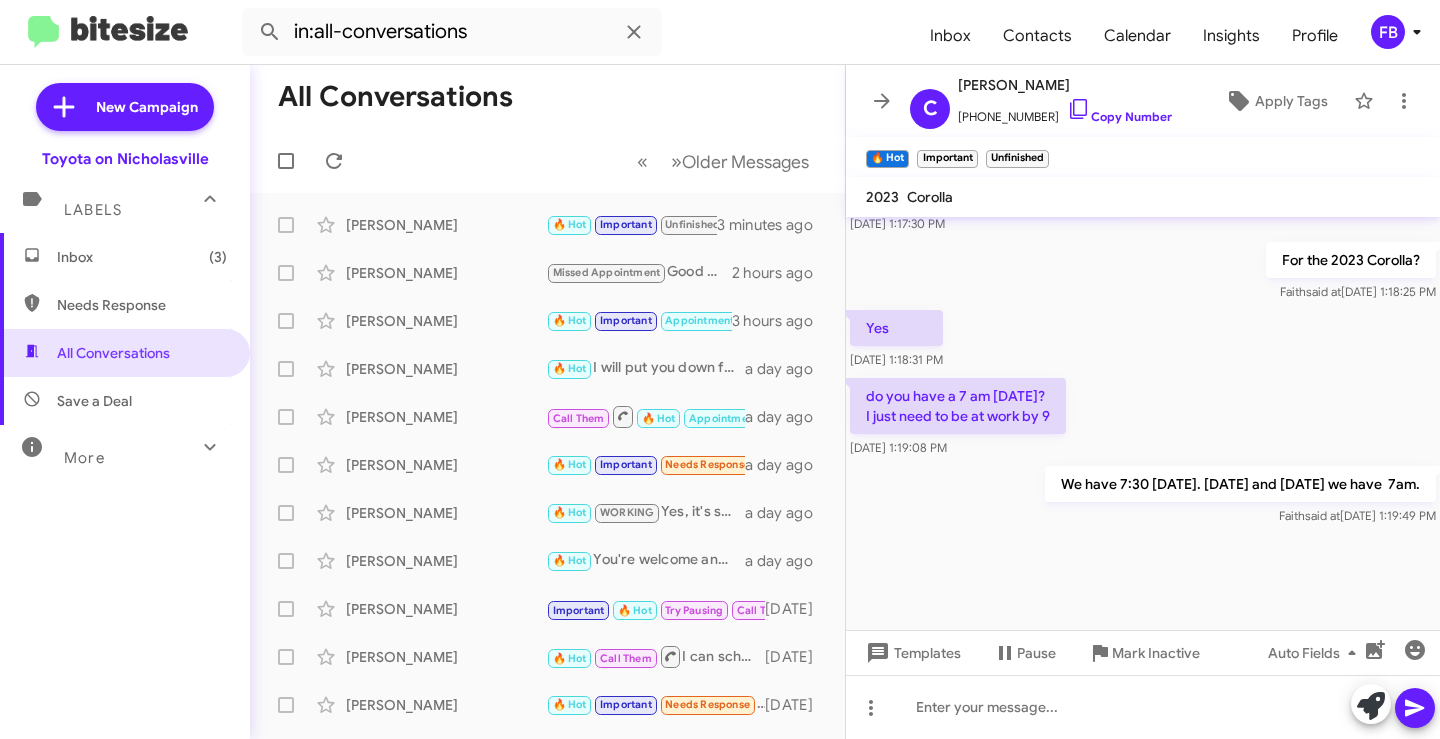 click on "Inbox  (3)" at bounding box center [142, 257] 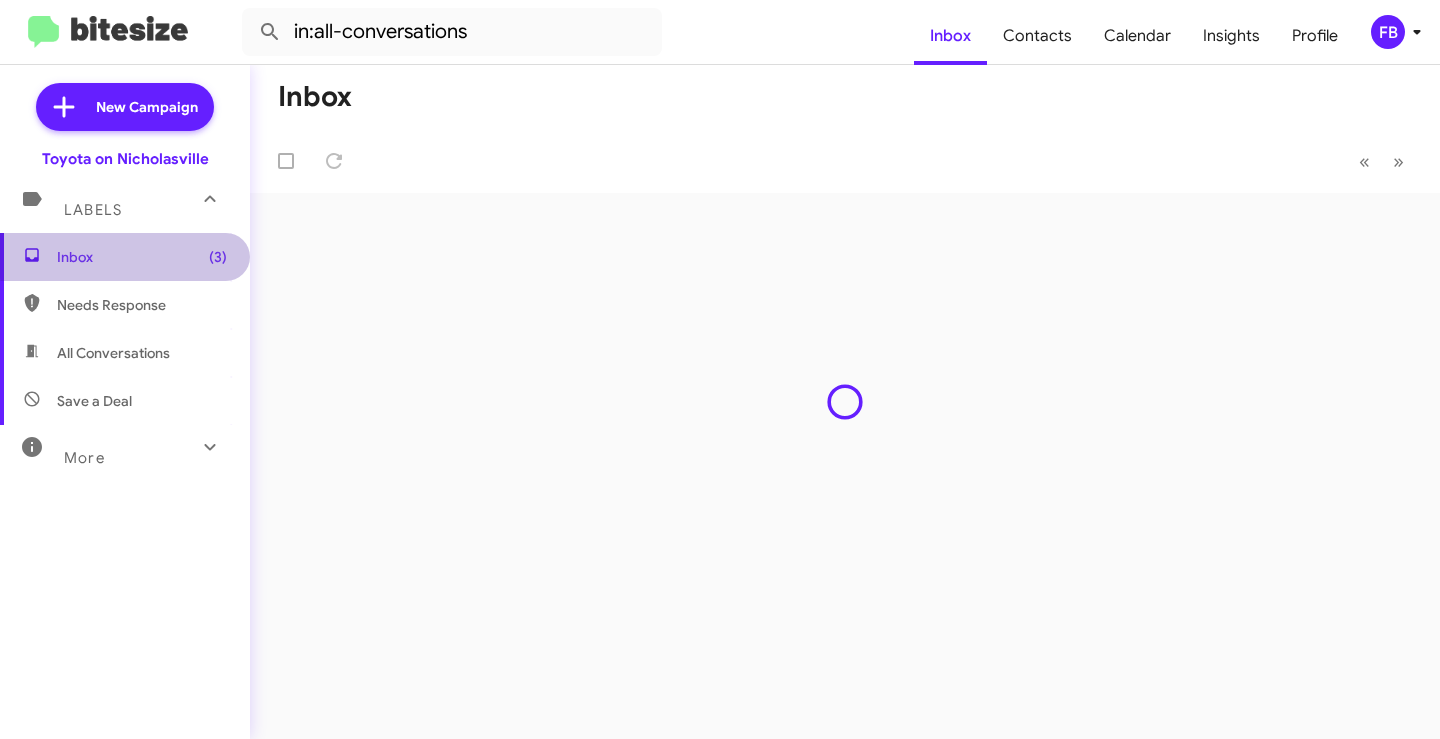 type 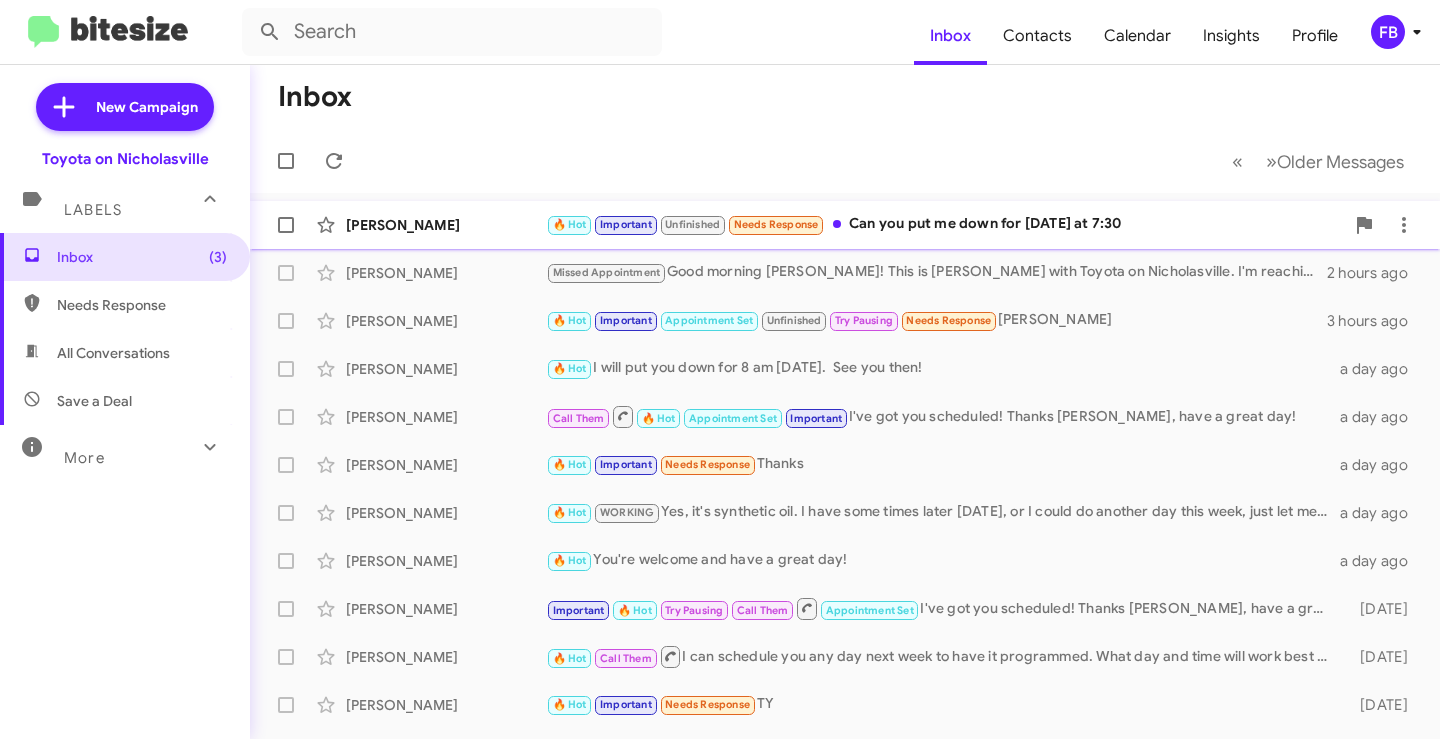 click on "🔥 Hot   Important   Unfinished   Needs Response   Can you put me down for monday at 7:30" 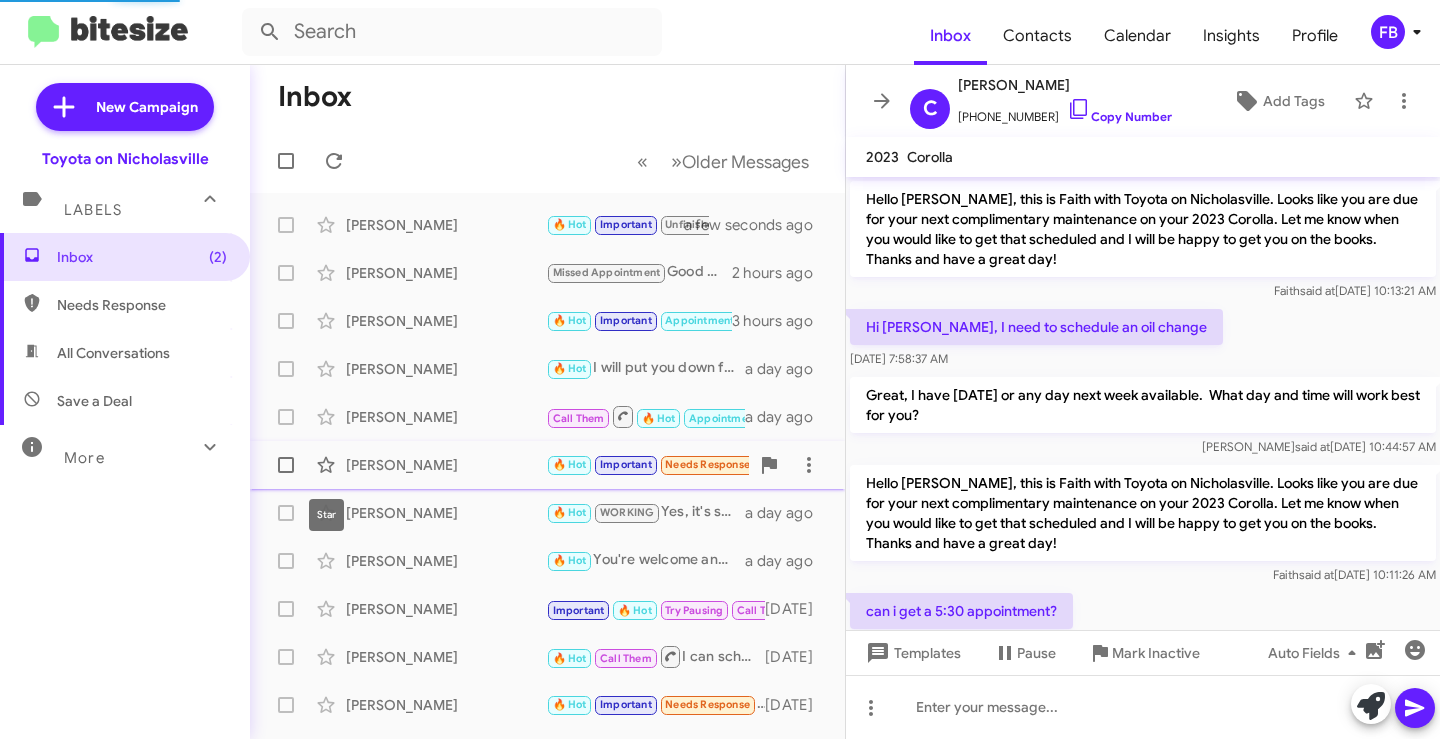 scroll, scrollTop: 1127, scrollLeft: 0, axis: vertical 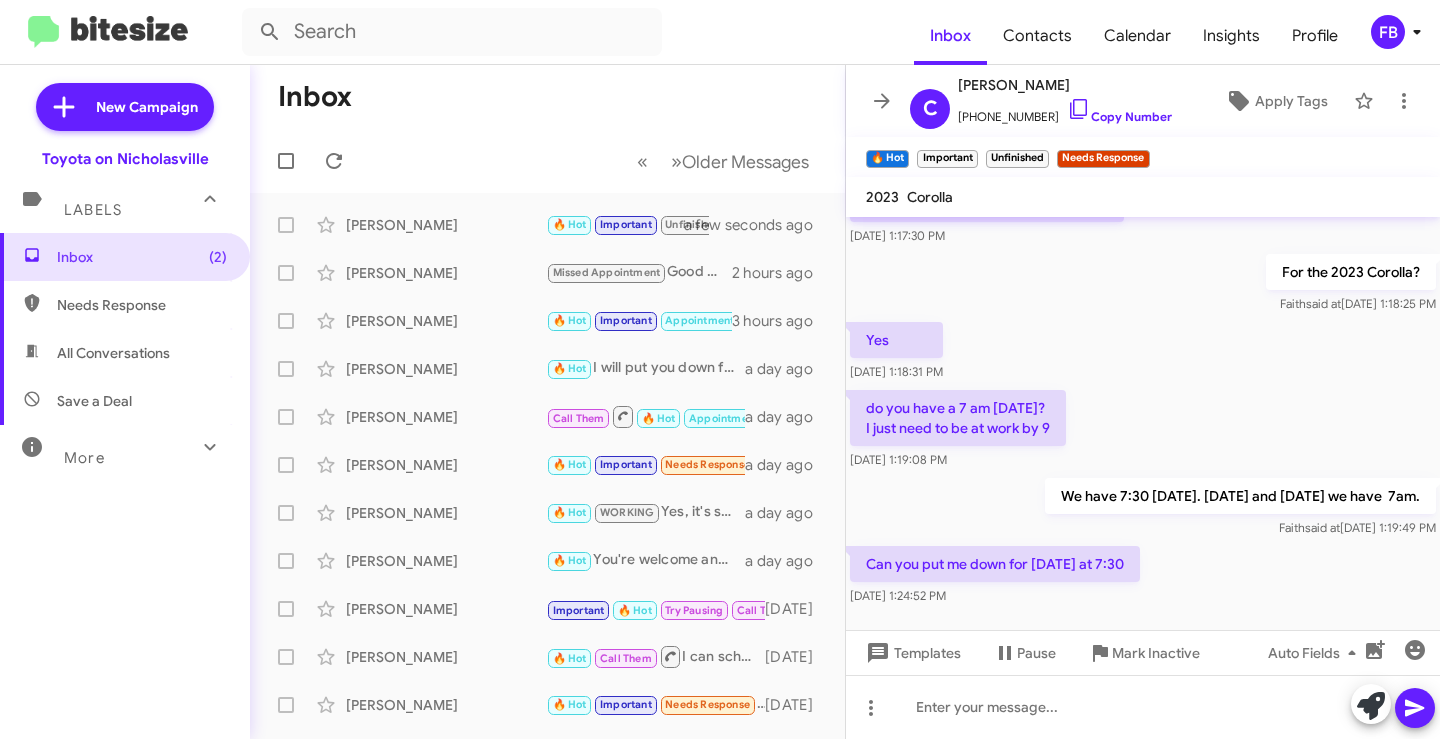 click on "Templates  Pause Mark Inactive  Auto Fields" 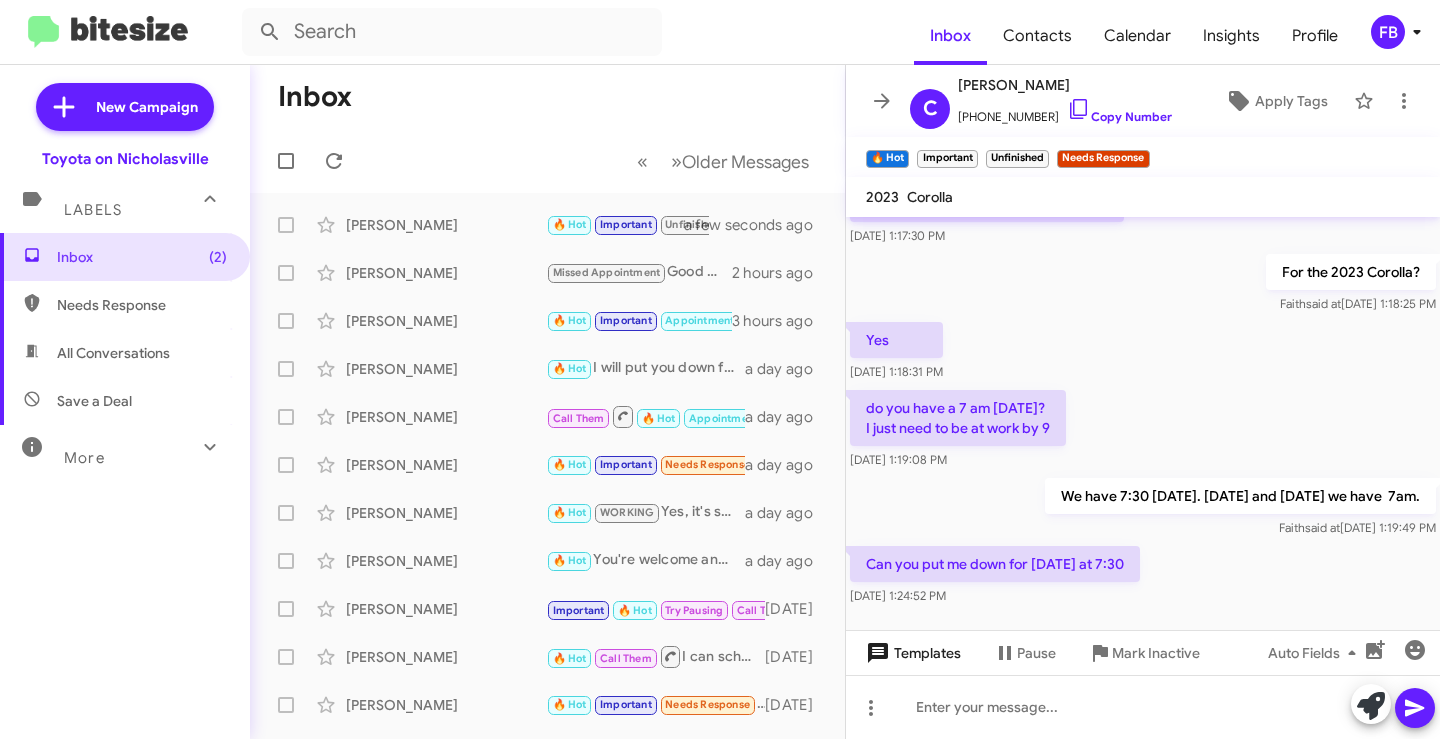 click on "Templates" 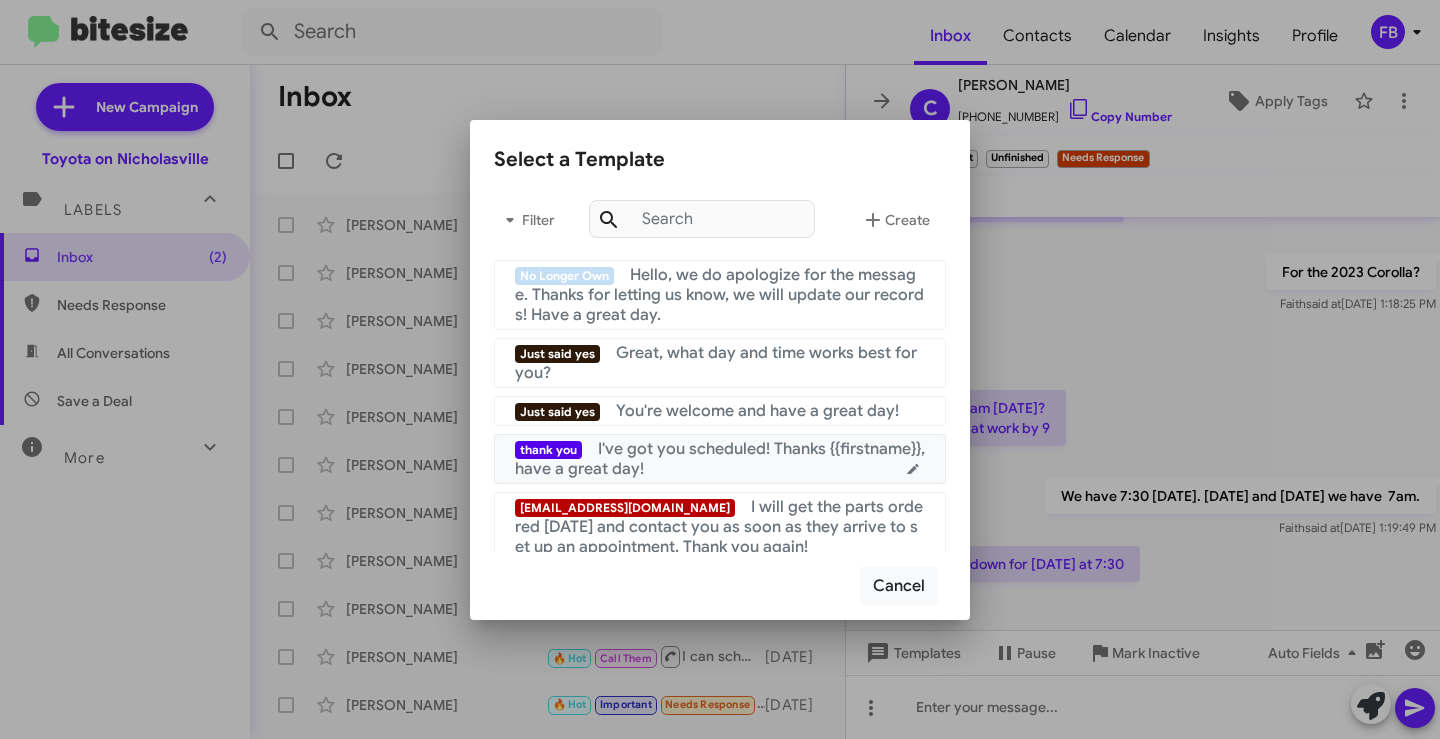 click on "thank you  I've got you scheduled! Thanks {{firstname}}, have a great day!" at bounding box center [720, 459] 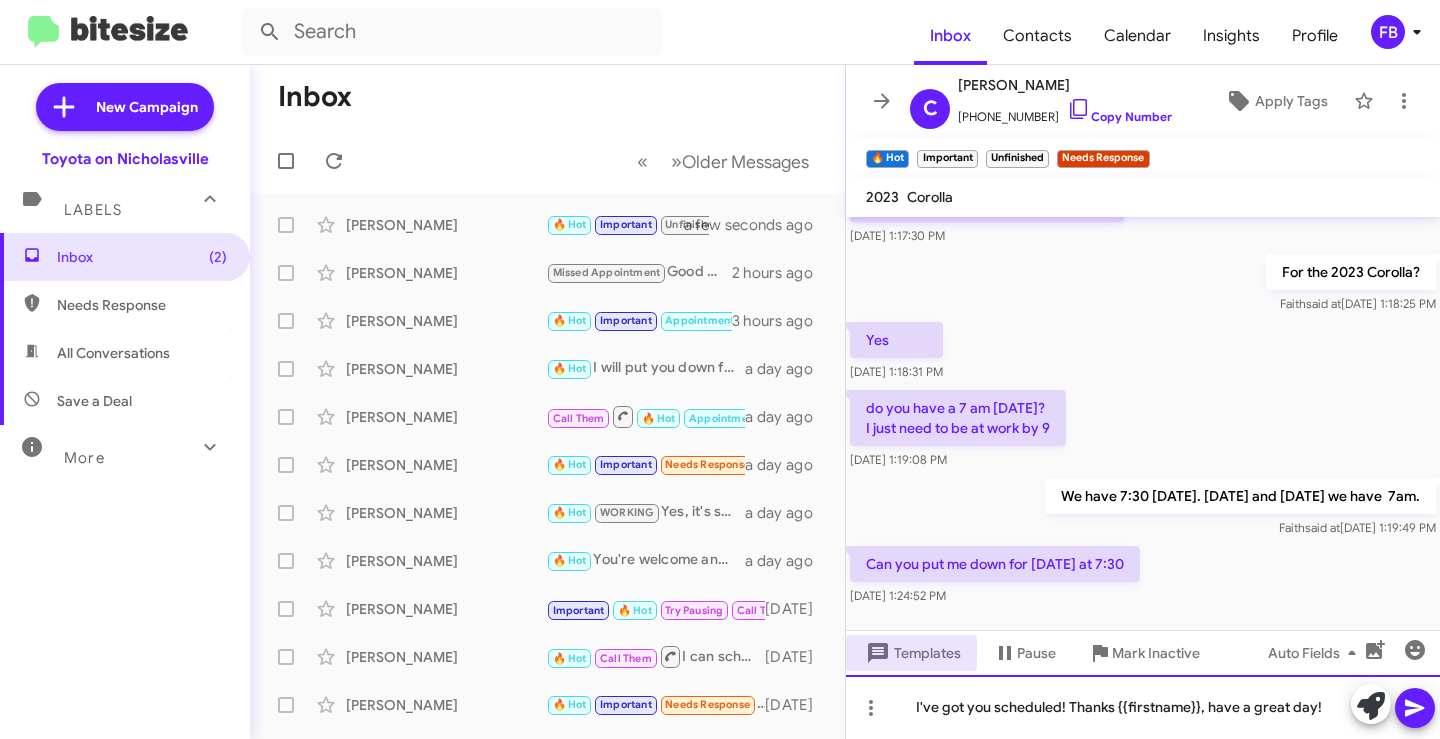 click on "I've got you scheduled! Thanks {{firstname}}, have a great day!" 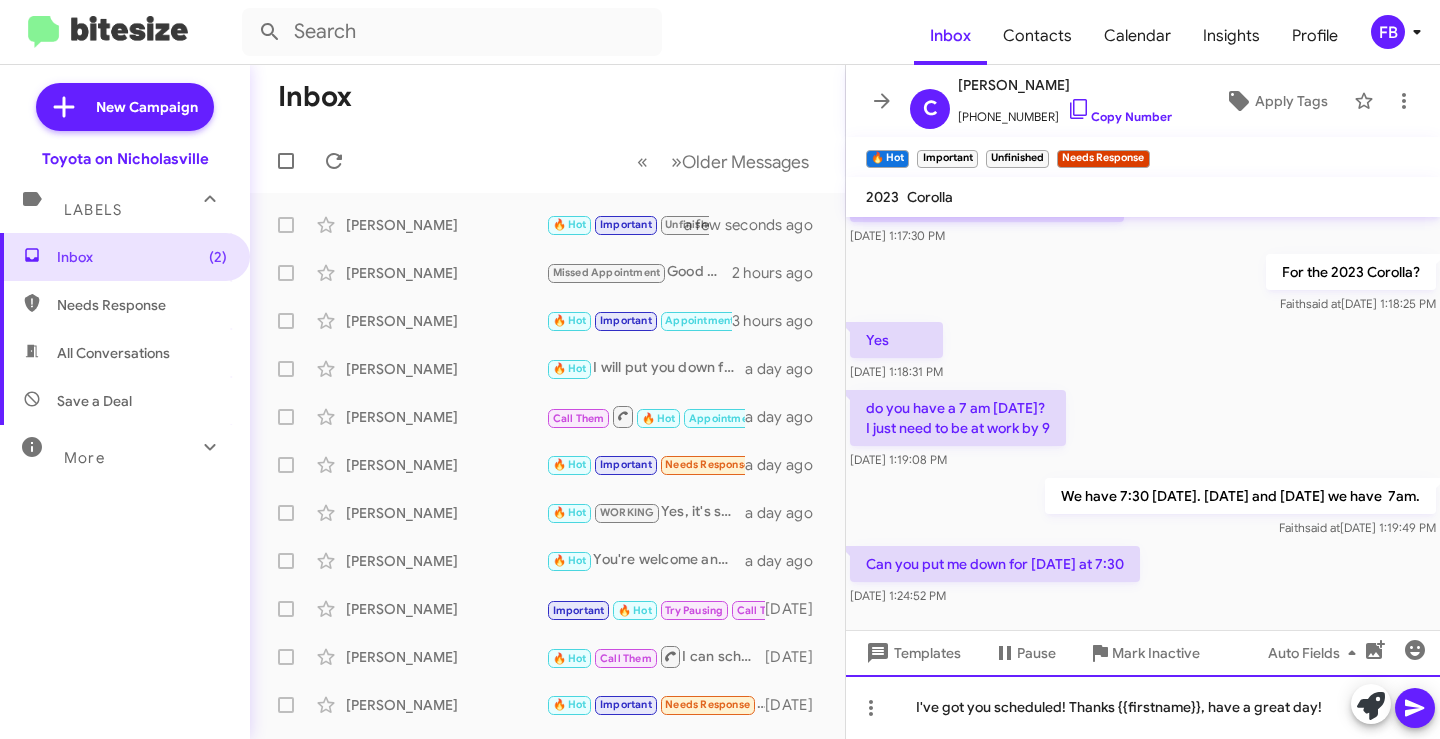 type 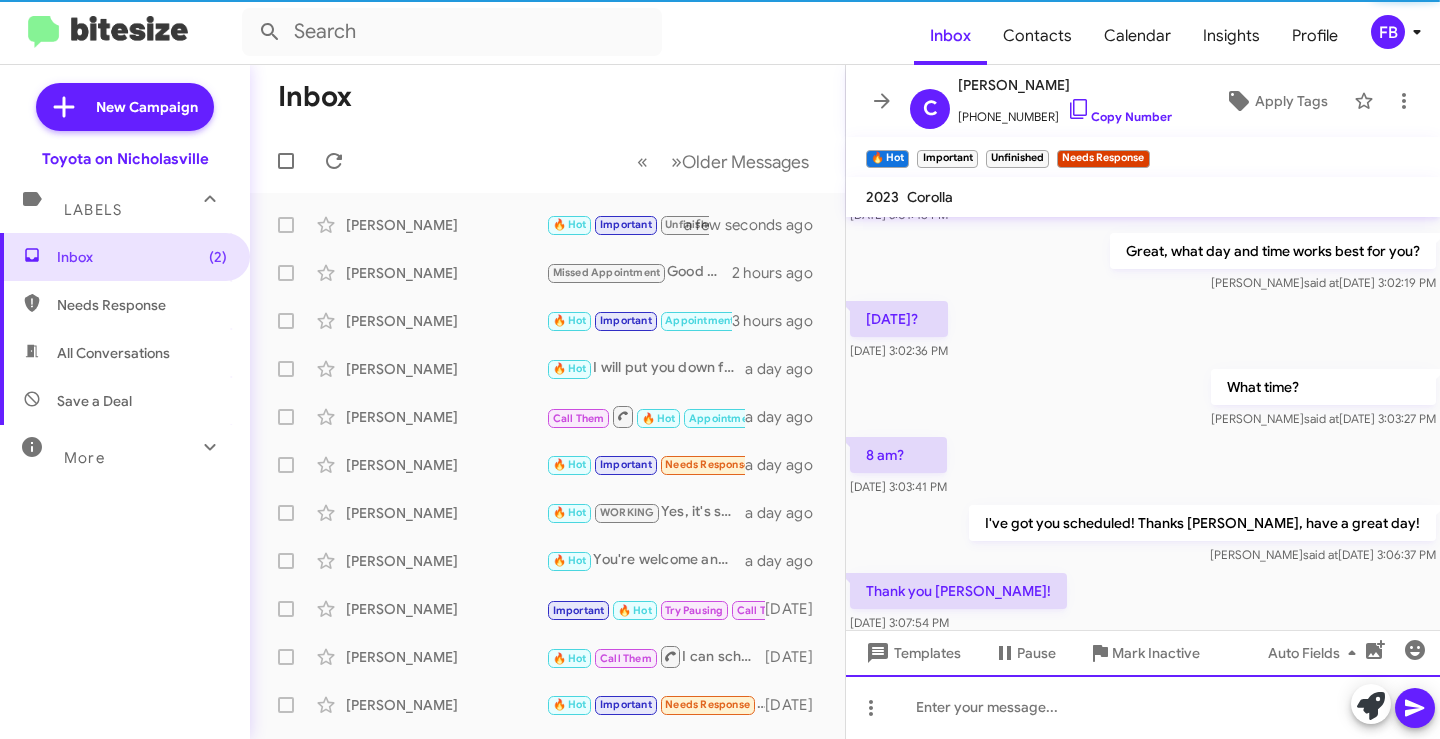 scroll, scrollTop: 0, scrollLeft: 0, axis: both 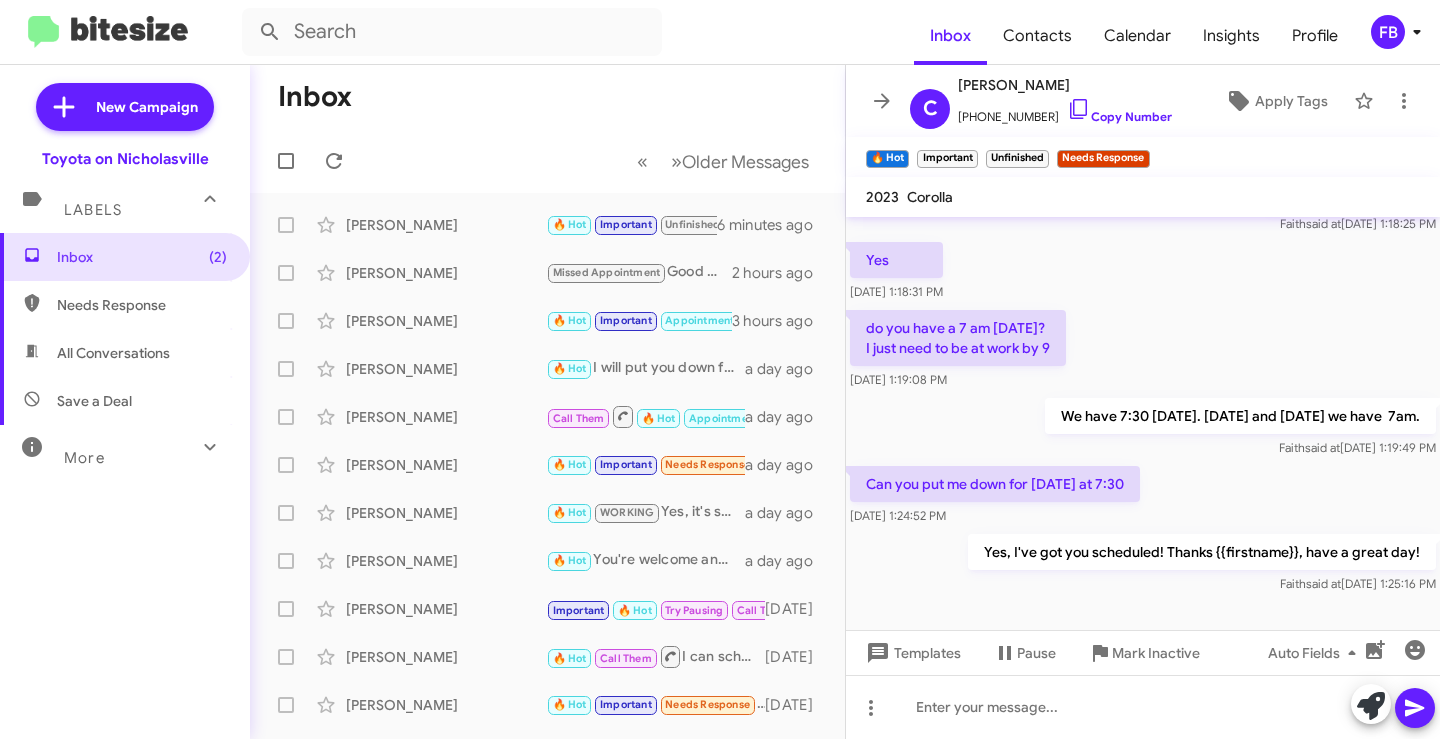click on "Yes, I've got you scheduled! Thanks {{firstname}}, have a great day! Faith   said at   Jul 10, 2025, 1:25:16 PM" 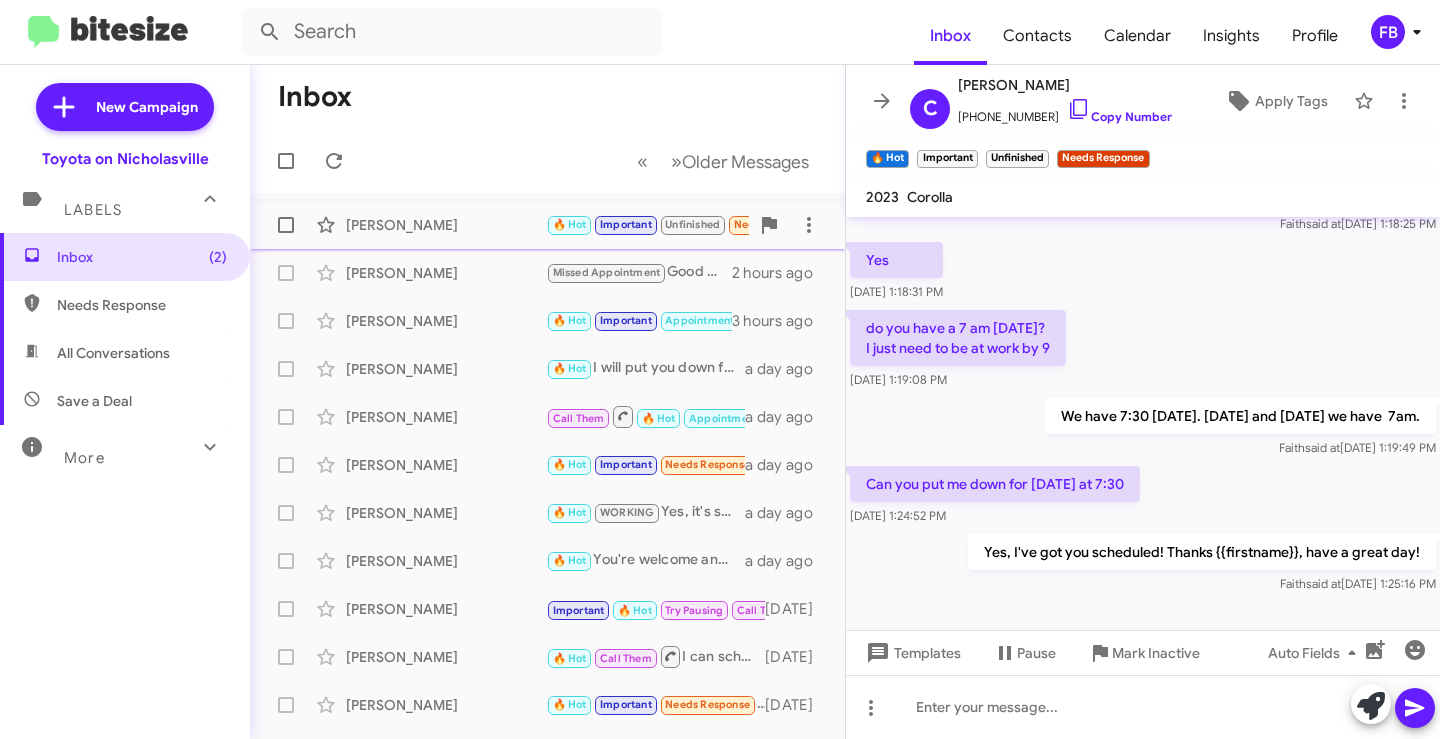 click on "Christopher Goss  🔥 Hot   Important   Unfinished   Needs Response   Can you put me down for monday at 7:30   6 minutes ago" 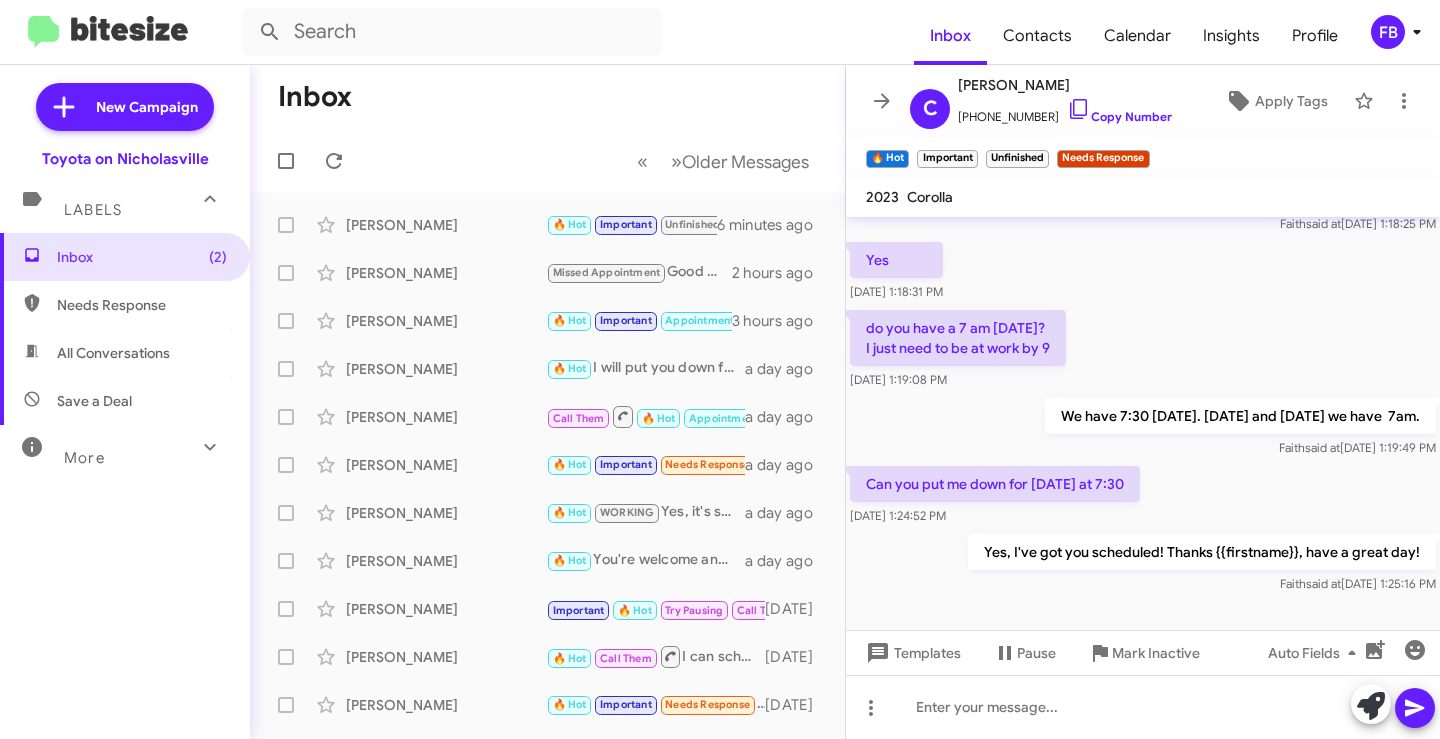 drag, startPoint x: 109, startPoint y: 314, endPoint x: 128, endPoint y: 294, distance: 27.58623 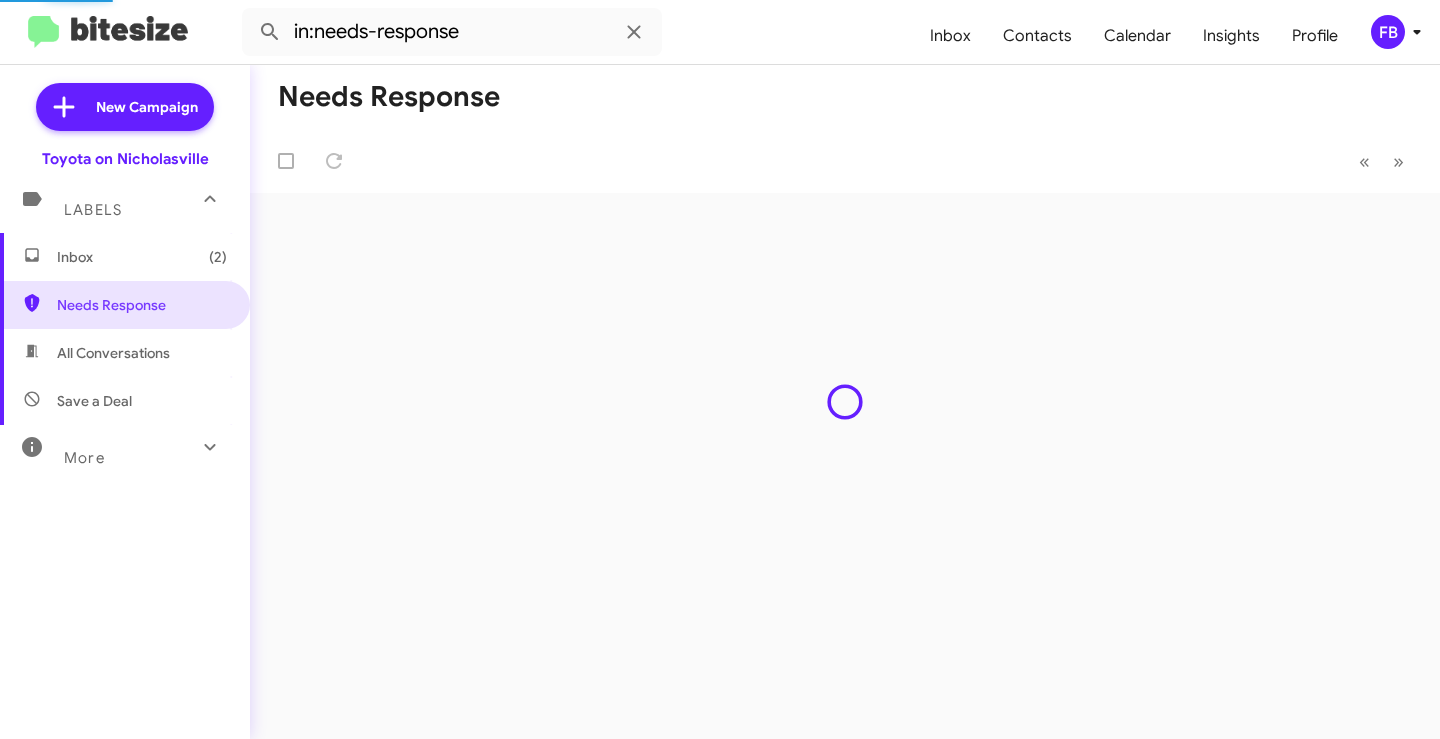 click on "Inbox  (2)" at bounding box center (142, 257) 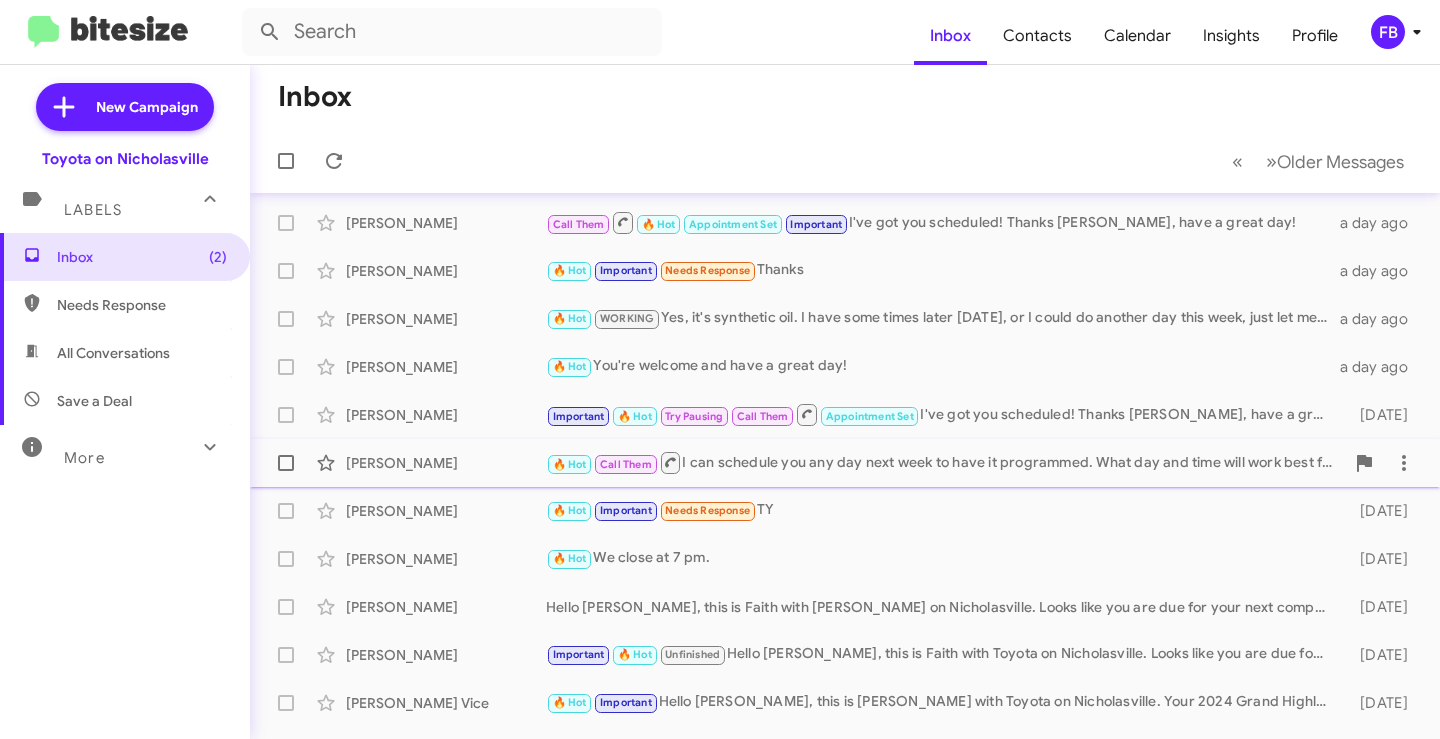 scroll, scrollTop: 0, scrollLeft: 0, axis: both 